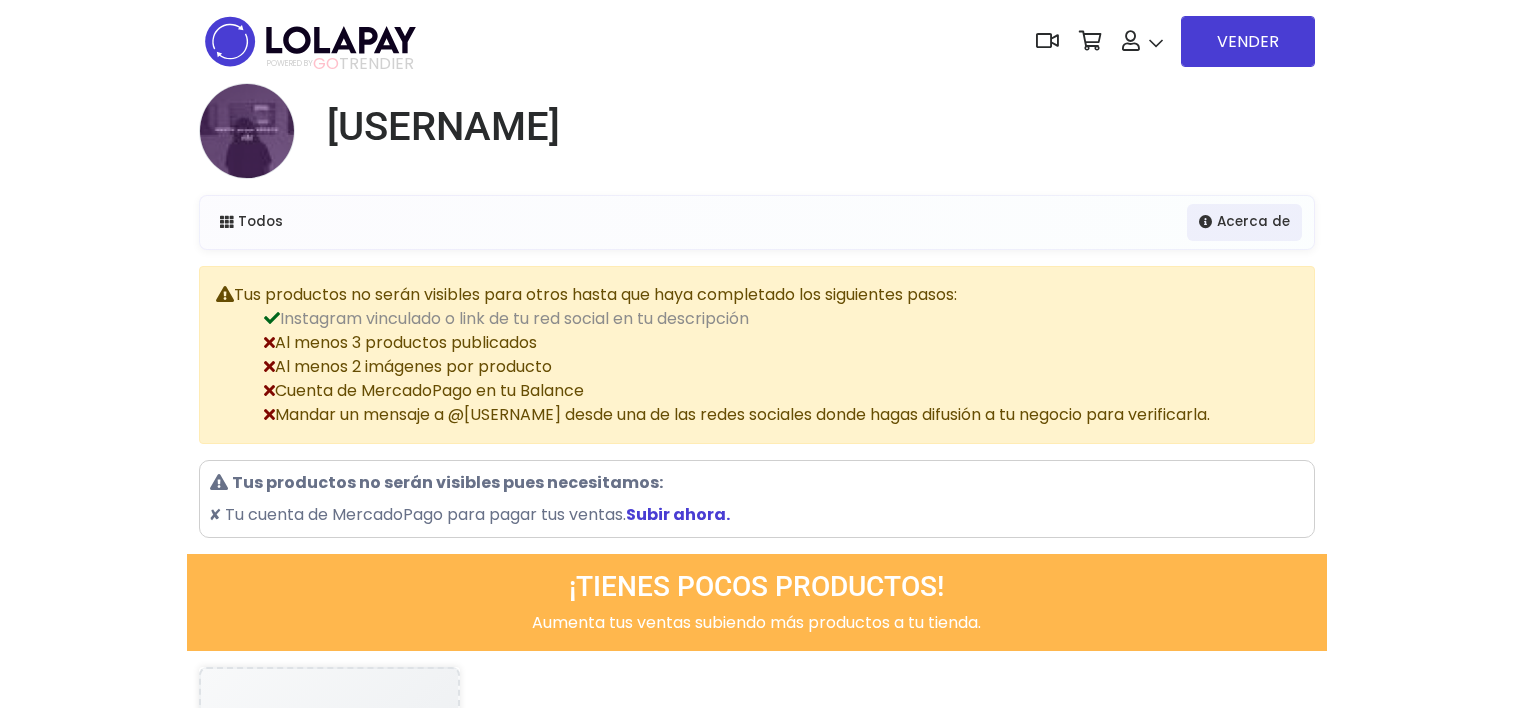 scroll, scrollTop: 0, scrollLeft: 0, axis: both 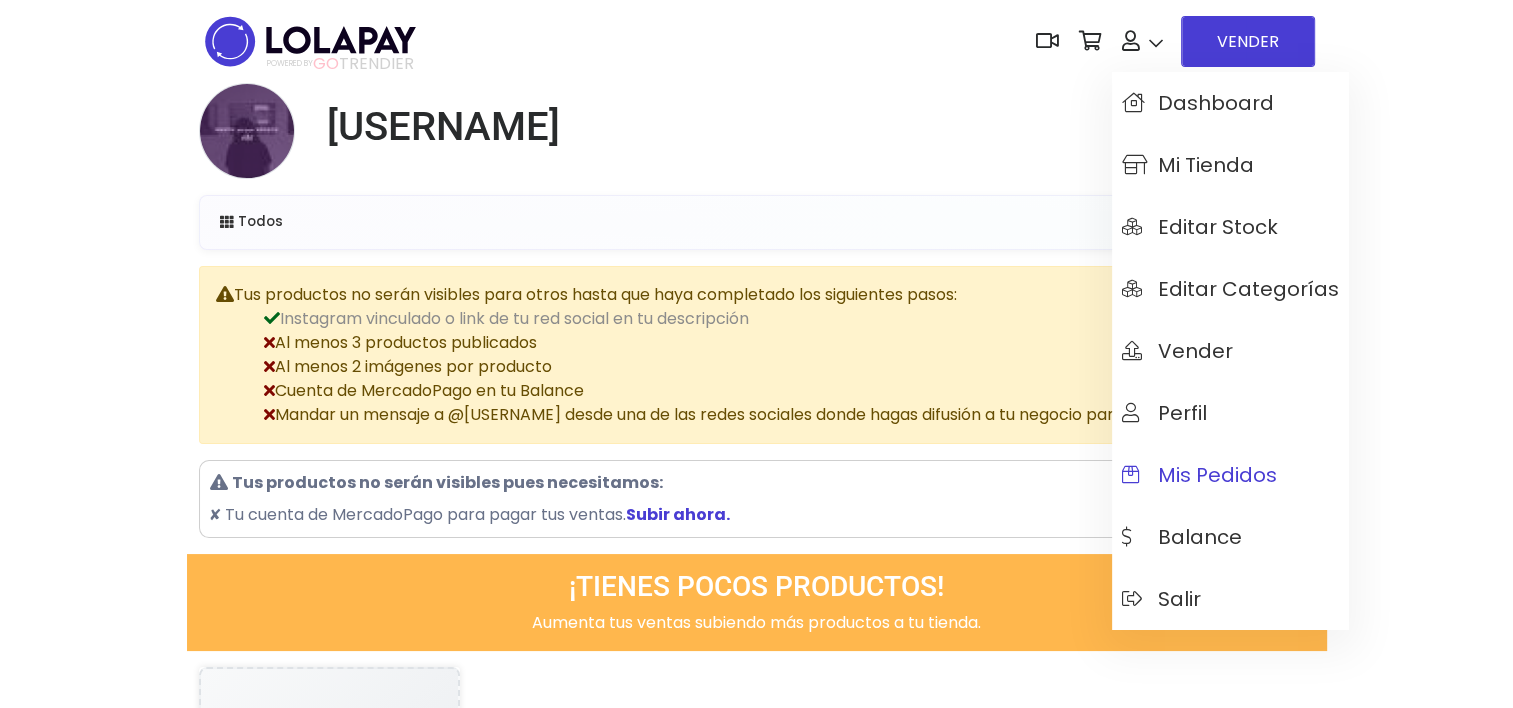 click on "Mis pedidos" at bounding box center (1230, 475) 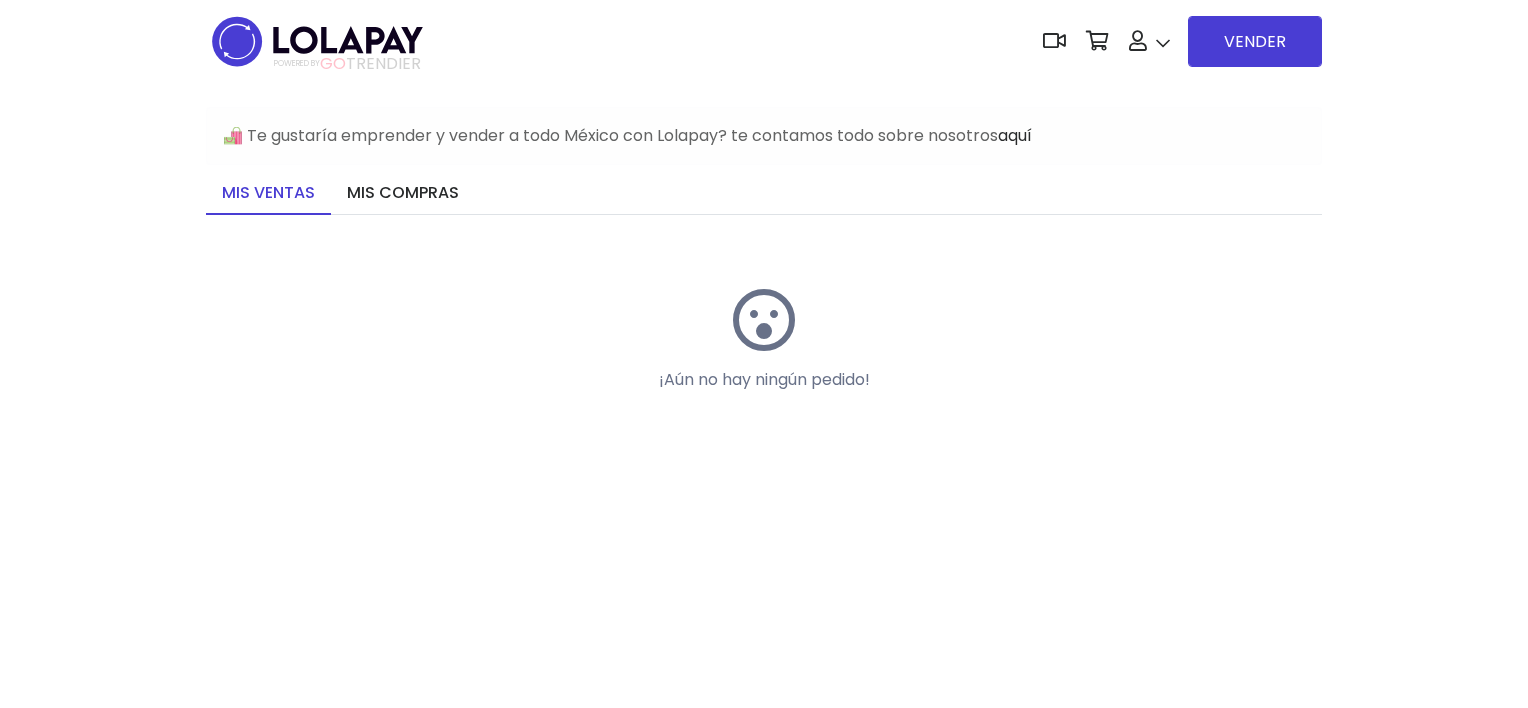 scroll, scrollTop: 0, scrollLeft: 0, axis: both 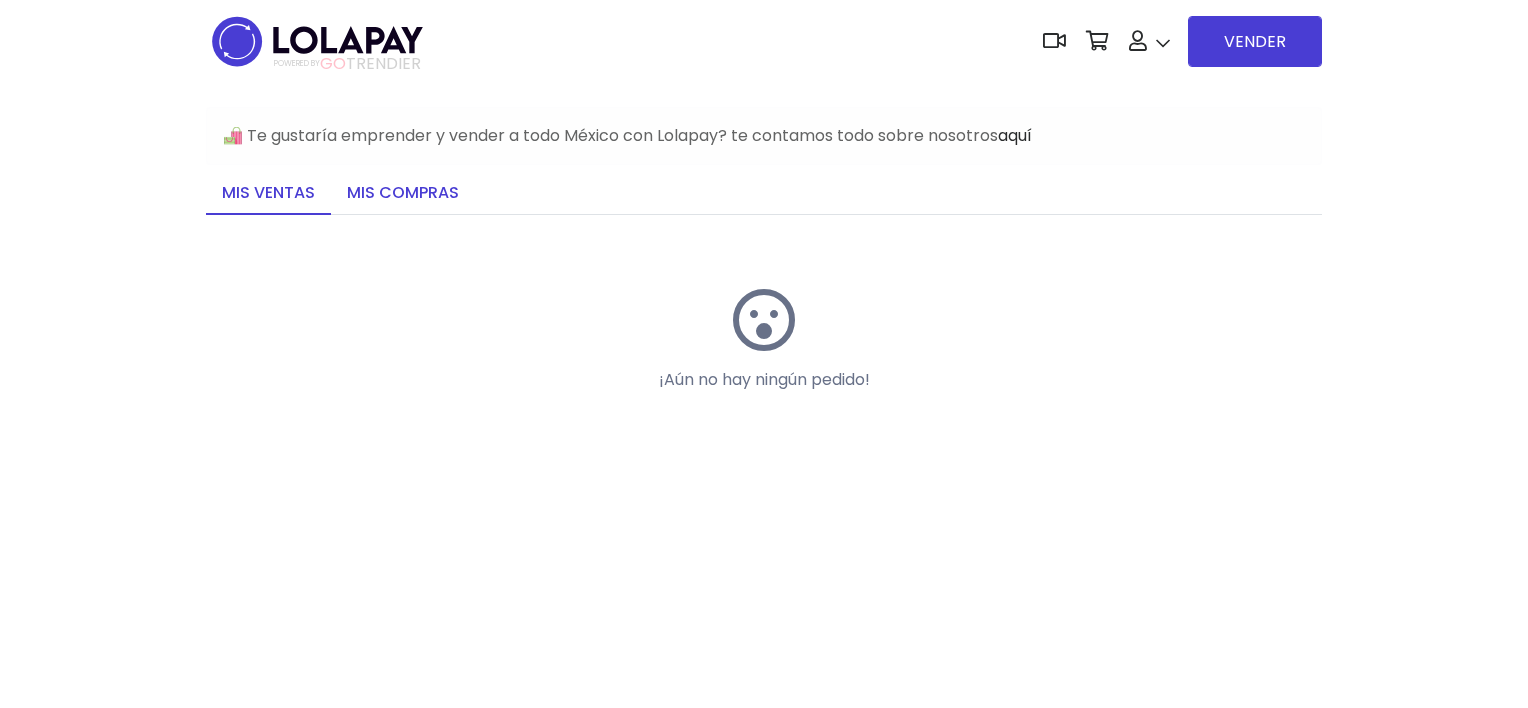 click on "Mis compras" at bounding box center [403, 194] 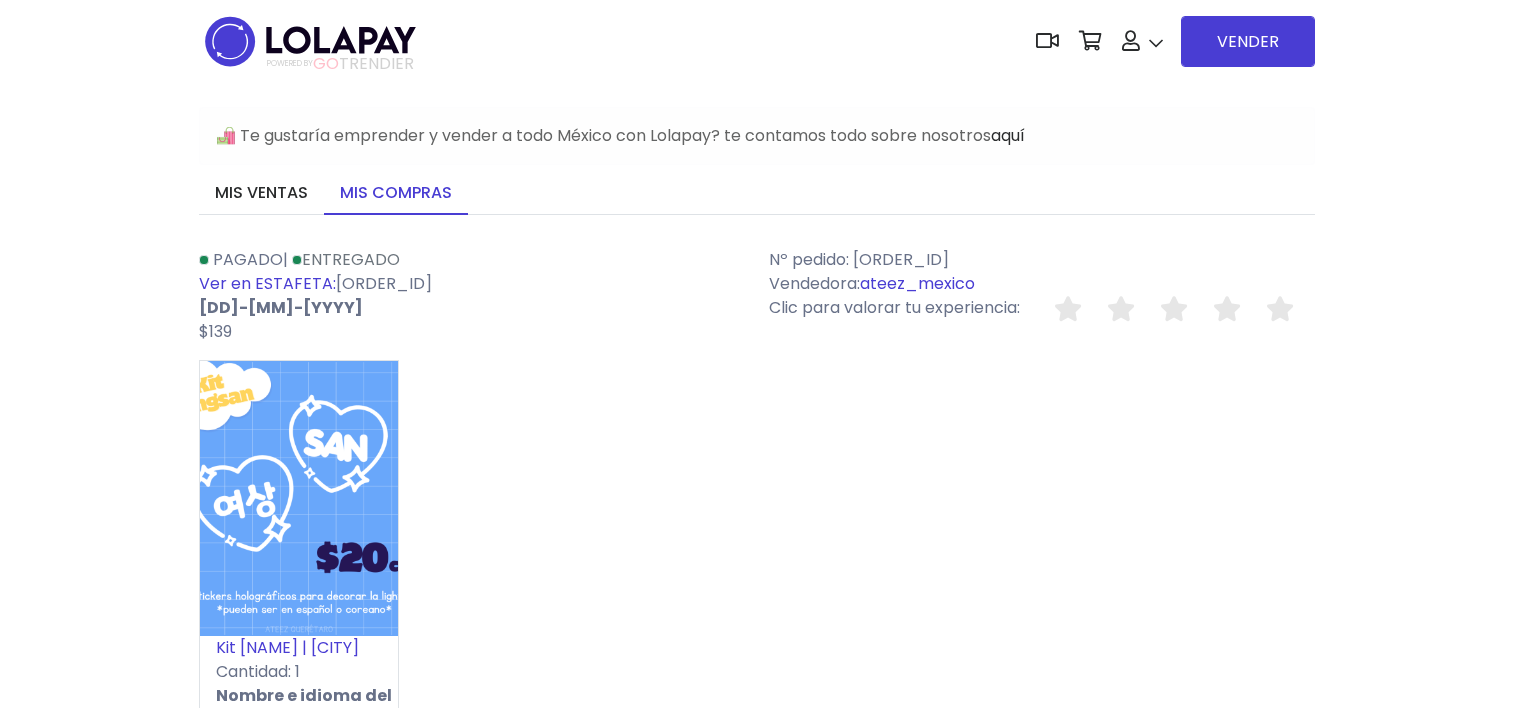scroll, scrollTop: 0, scrollLeft: 0, axis: both 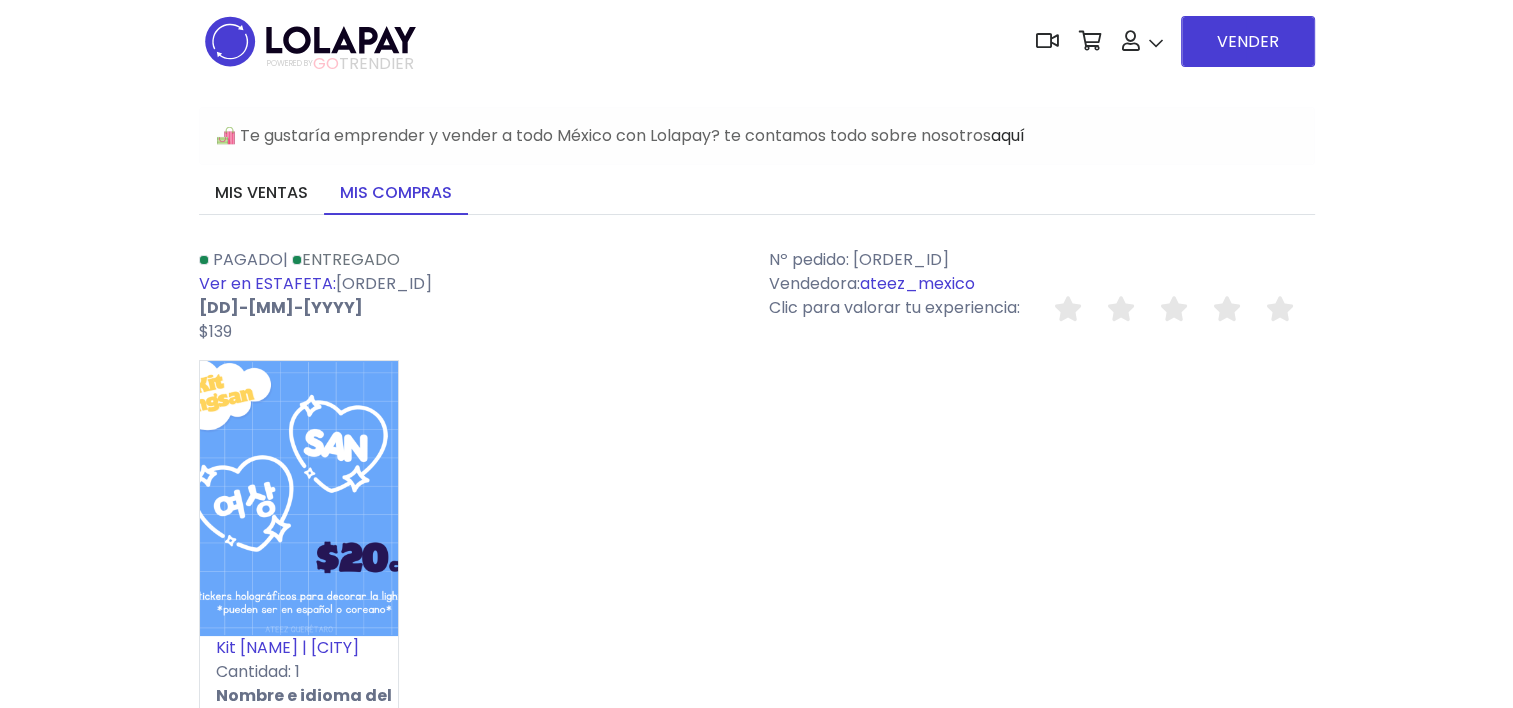 click on "ateez_mexico" at bounding box center [917, 283] 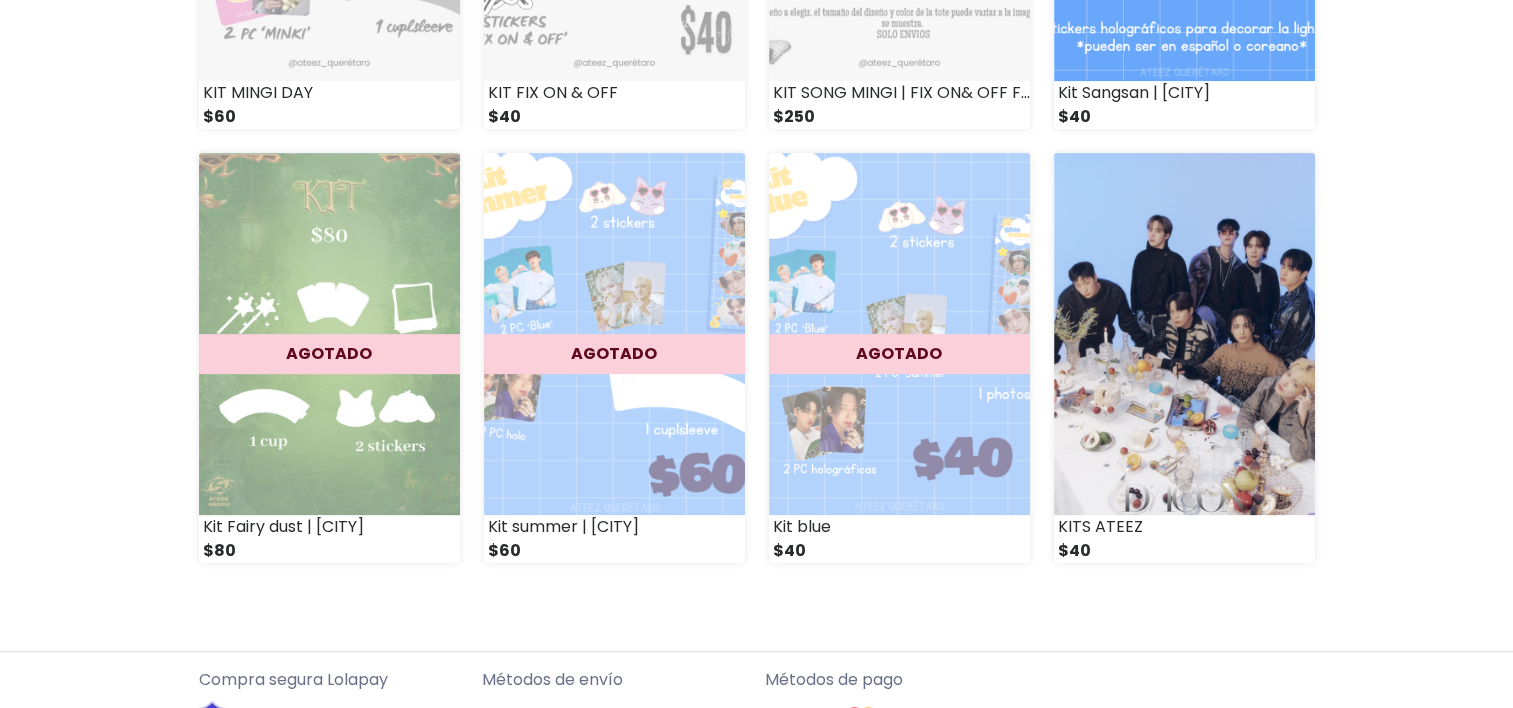 scroll, scrollTop: 560, scrollLeft: 0, axis: vertical 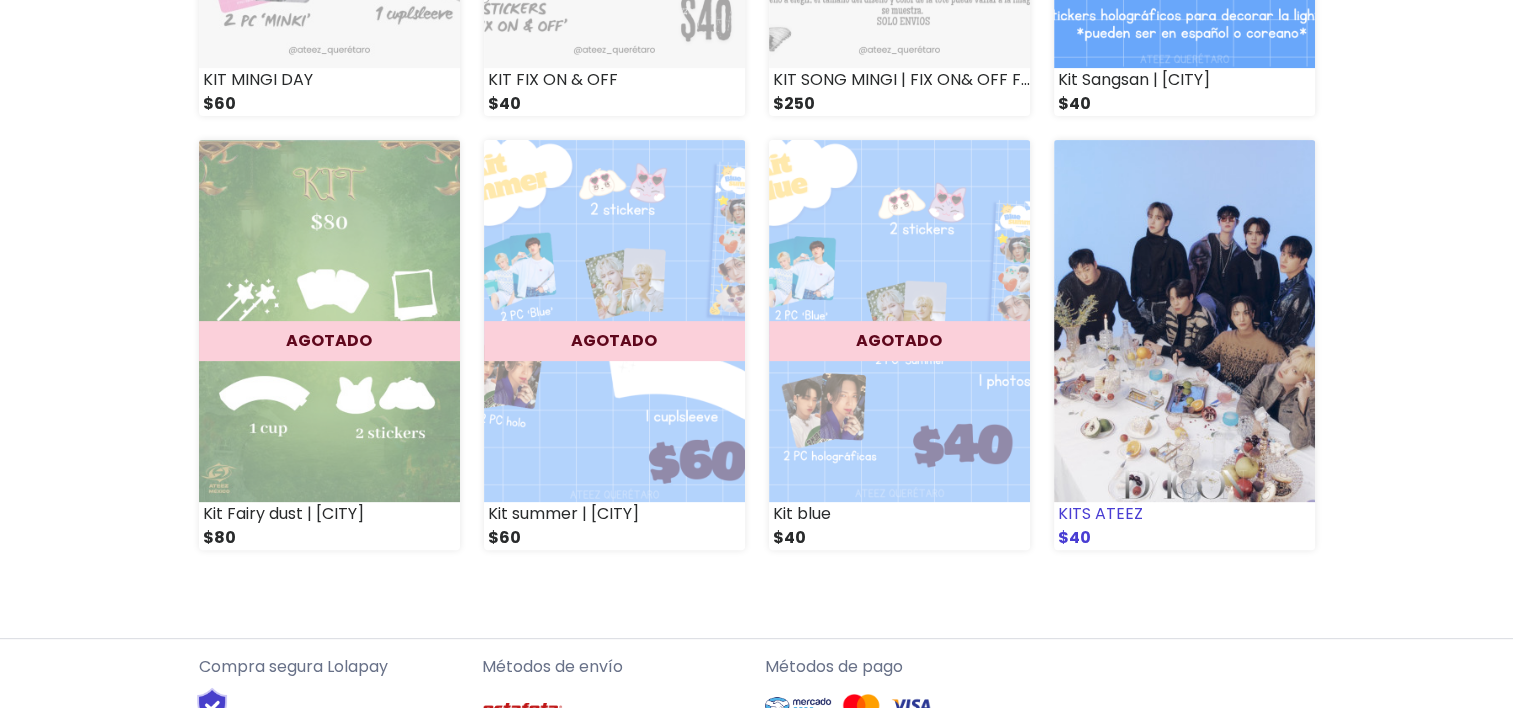click at bounding box center (1184, 321) 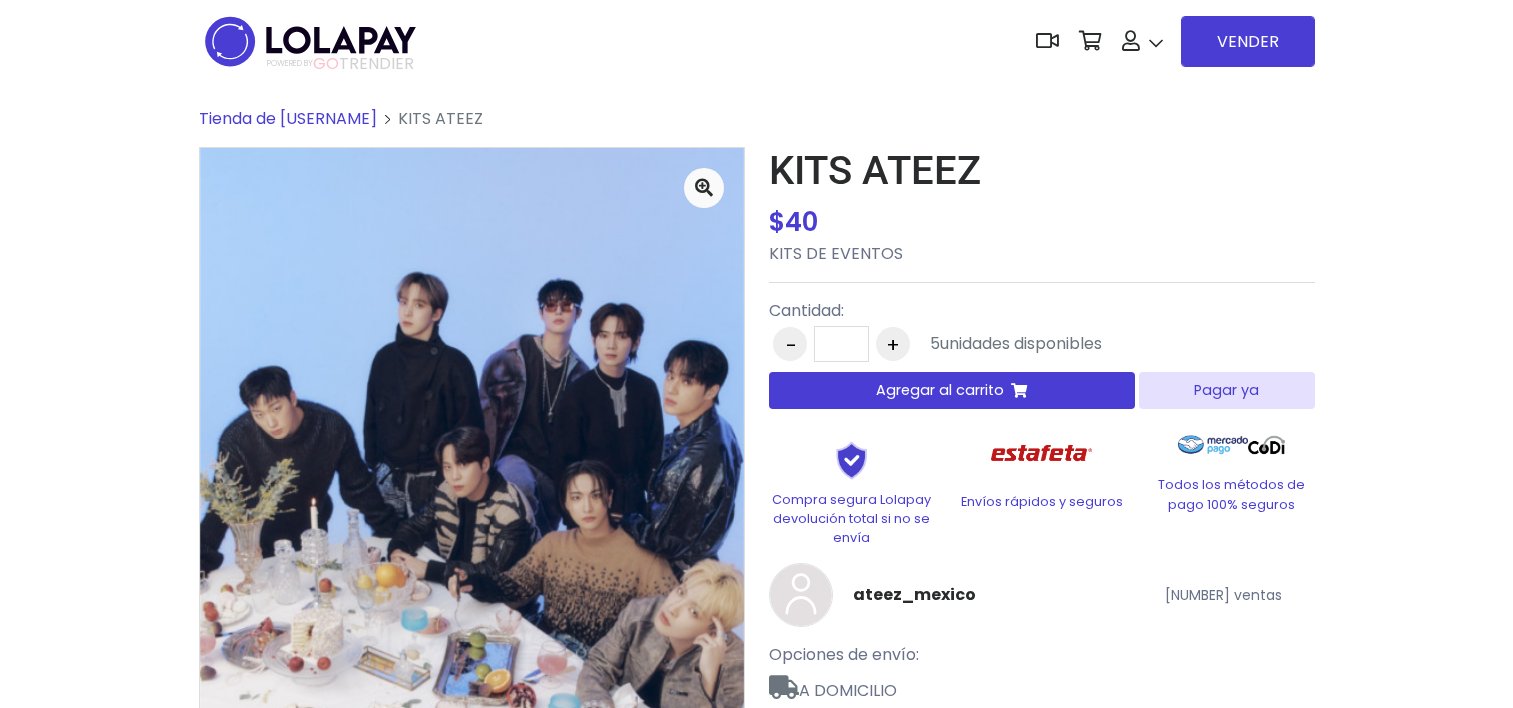 scroll, scrollTop: 0, scrollLeft: 0, axis: both 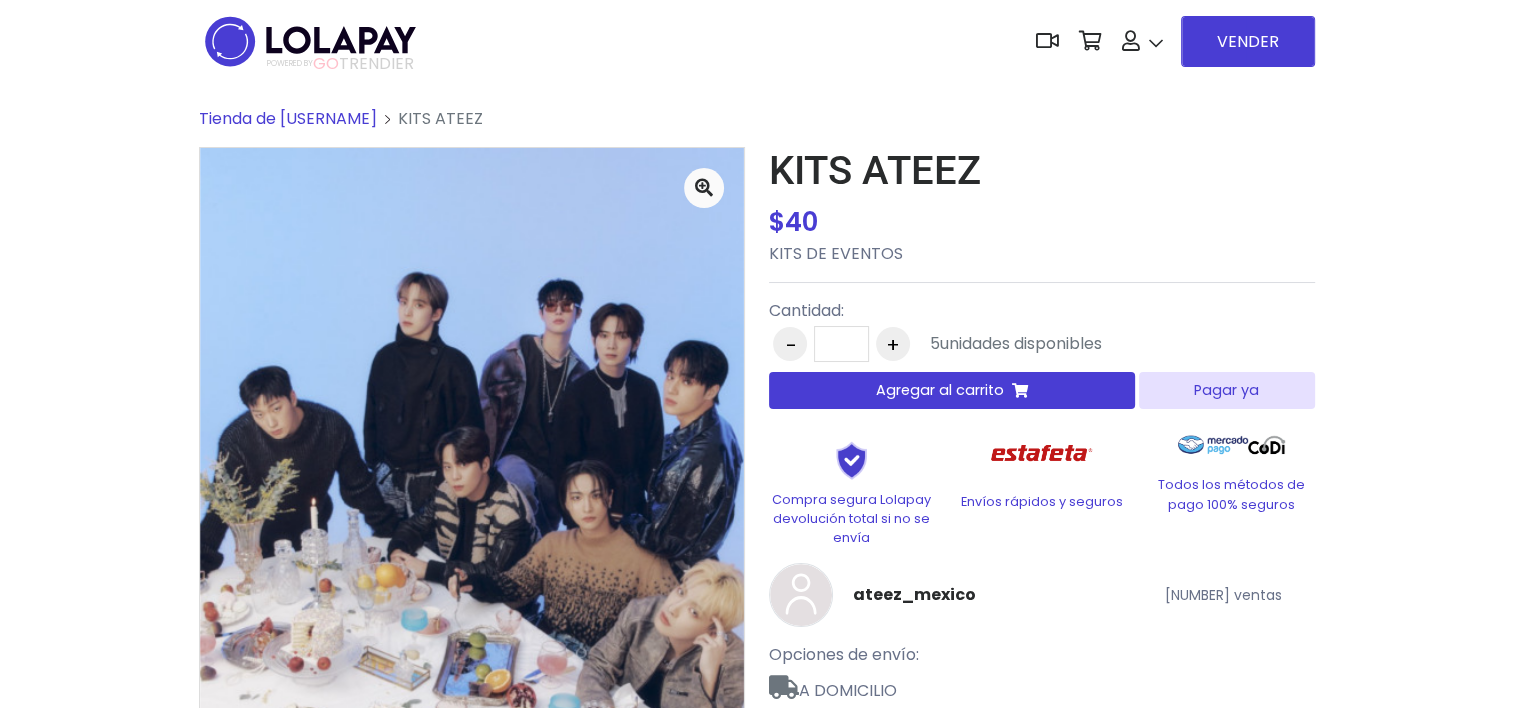 click on "Pagar ya" at bounding box center [1226, 390] 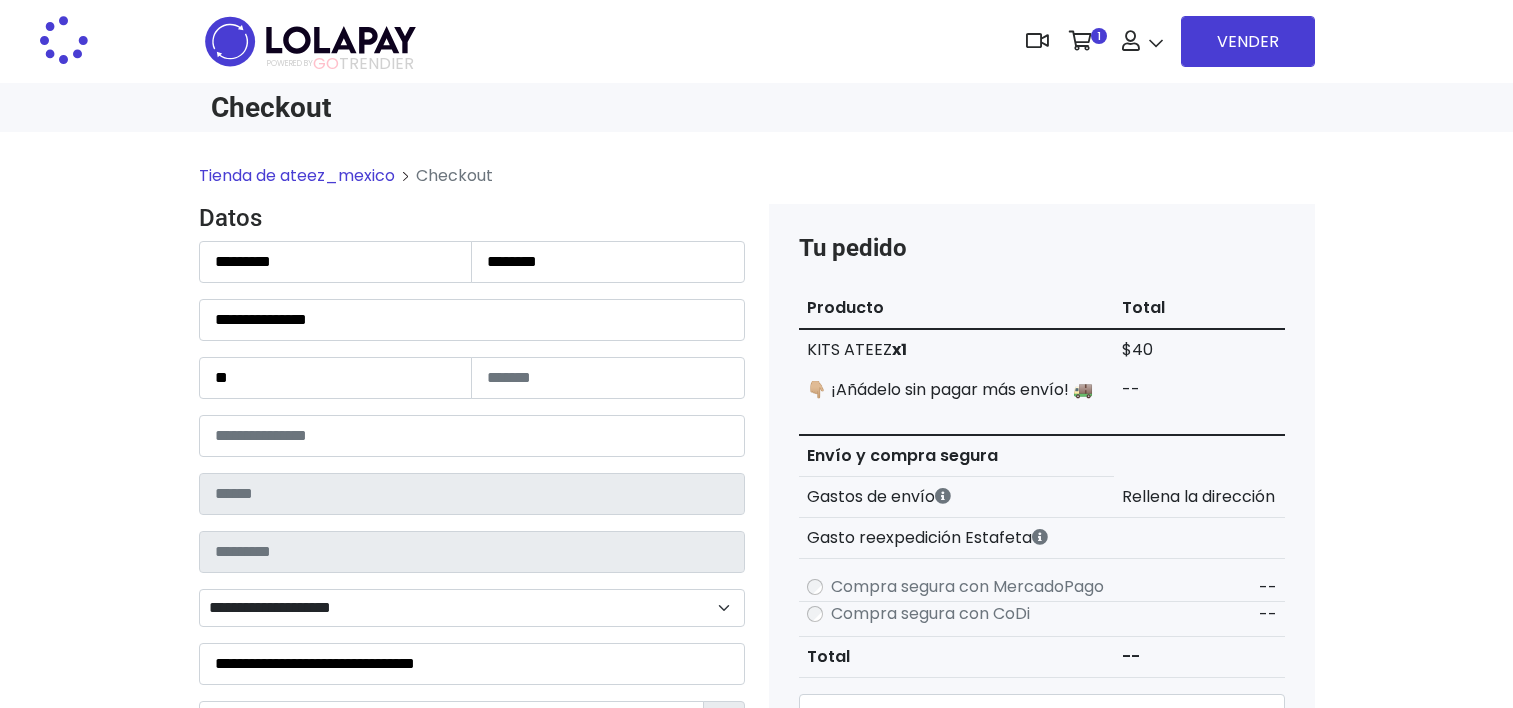 scroll, scrollTop: 0, scrollLeft: 0, axis: both 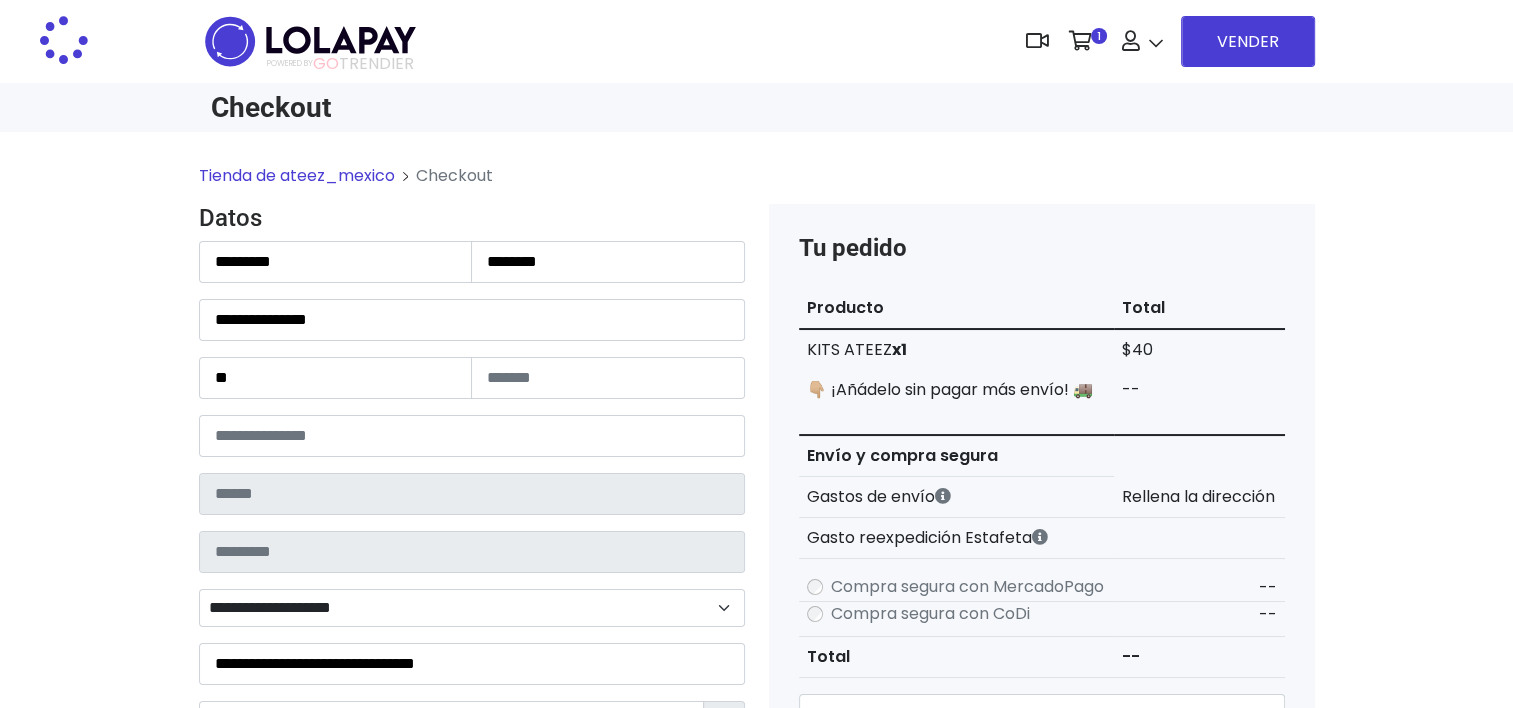 type on "******" 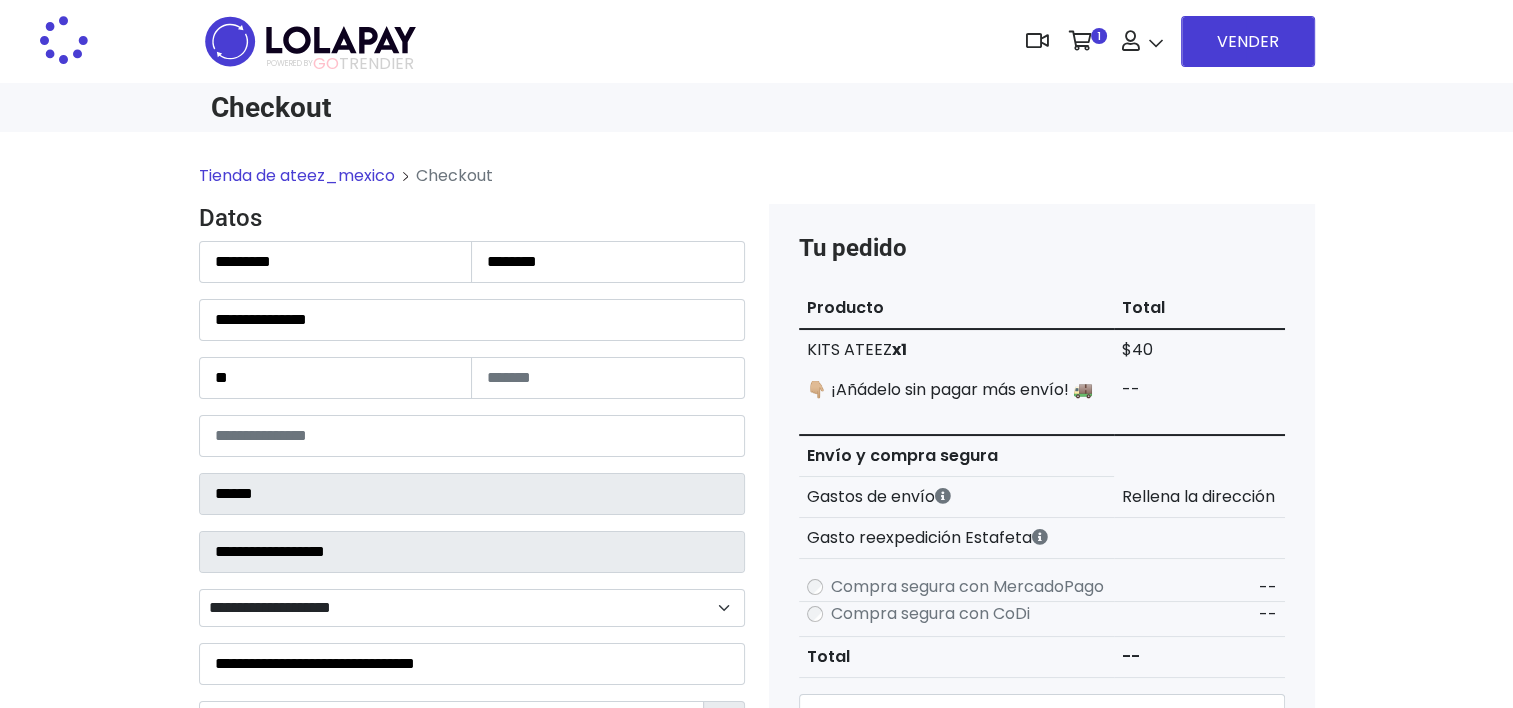 select on "**********" 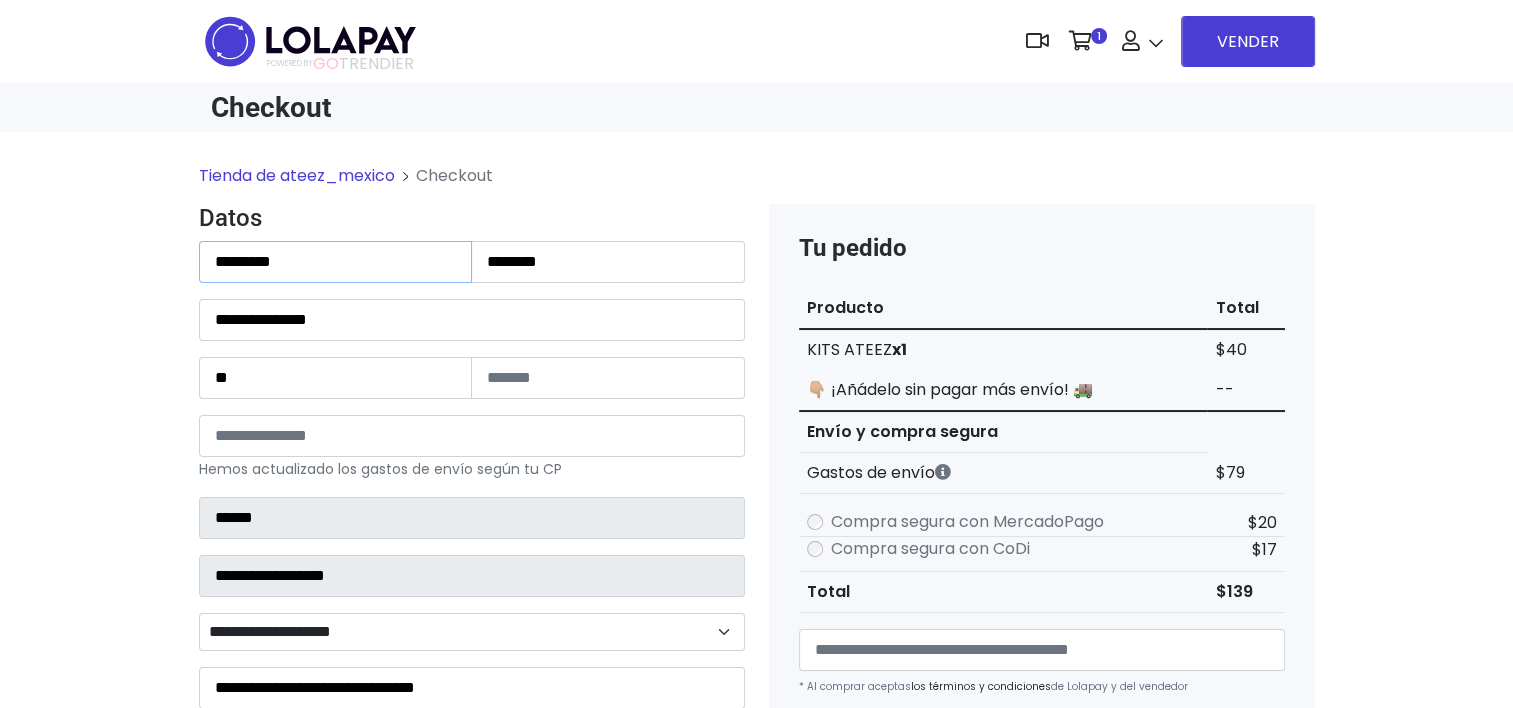 click on "*********" at bounding box center [336, 262] 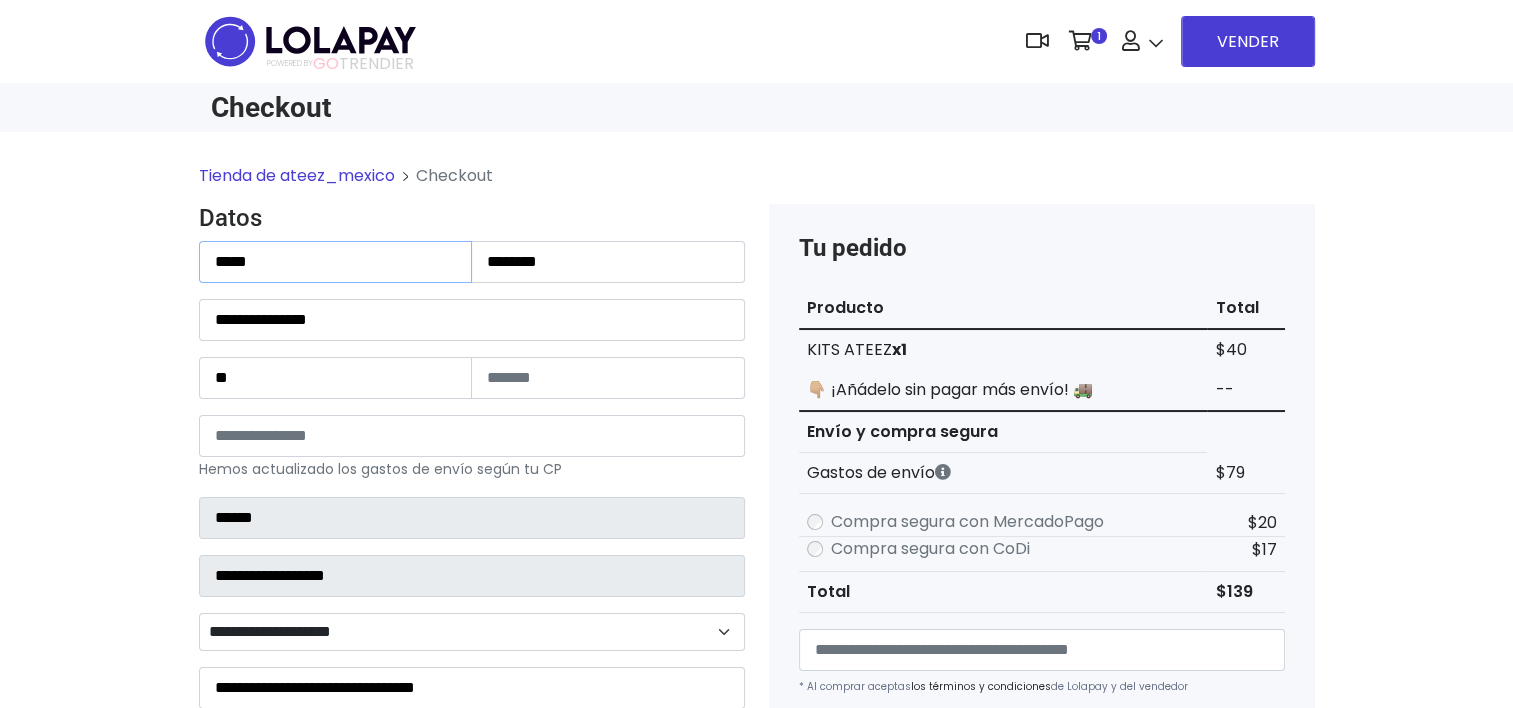 type on "*****" 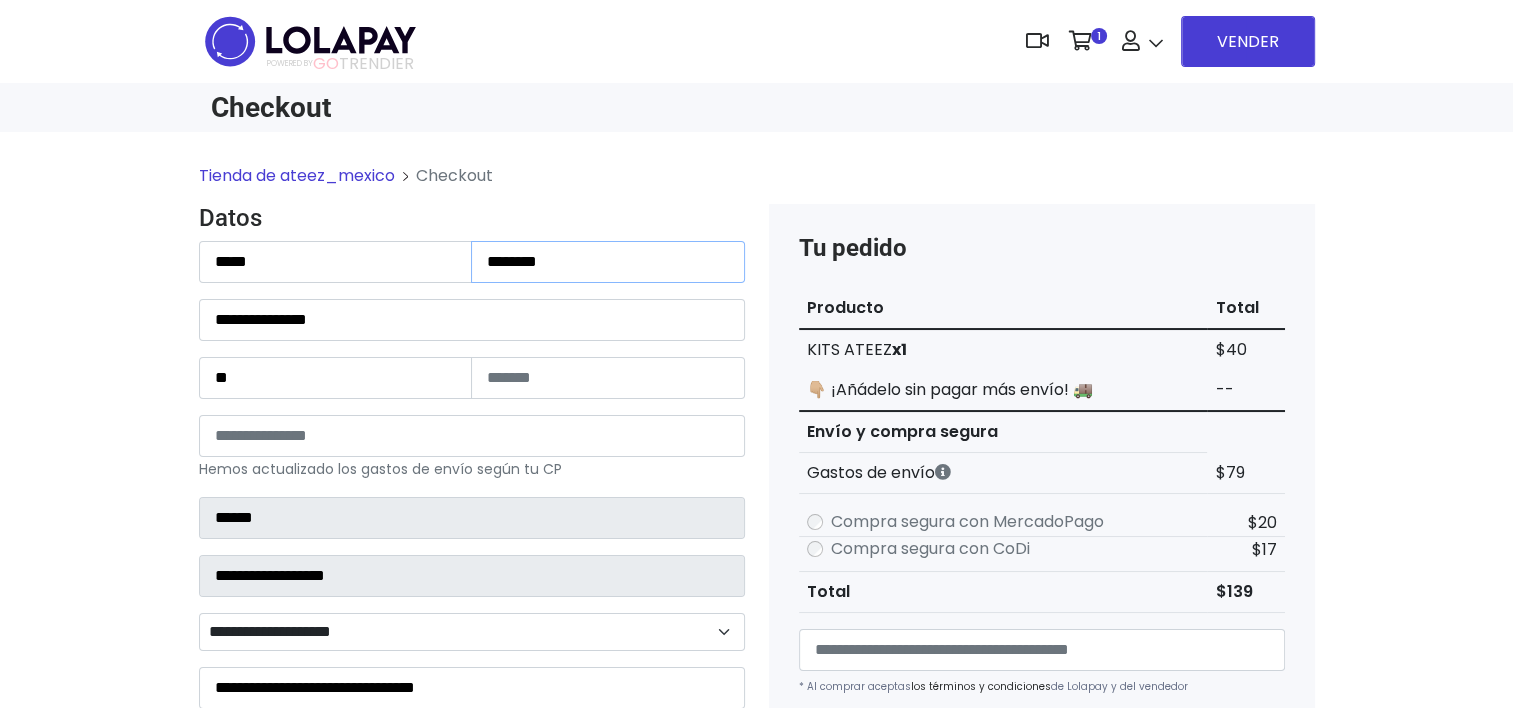 click on "********" at bounding box center [608, 262] 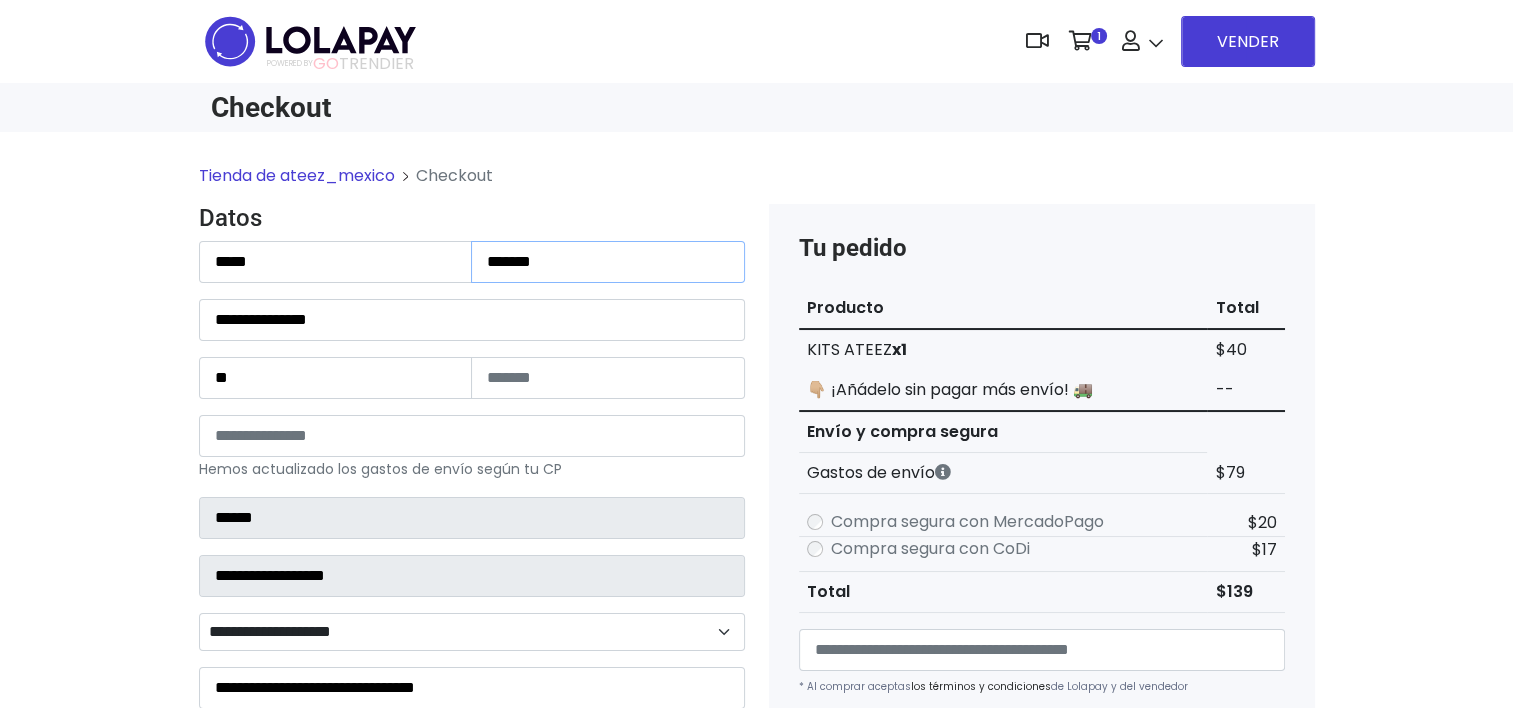 type on "*******" 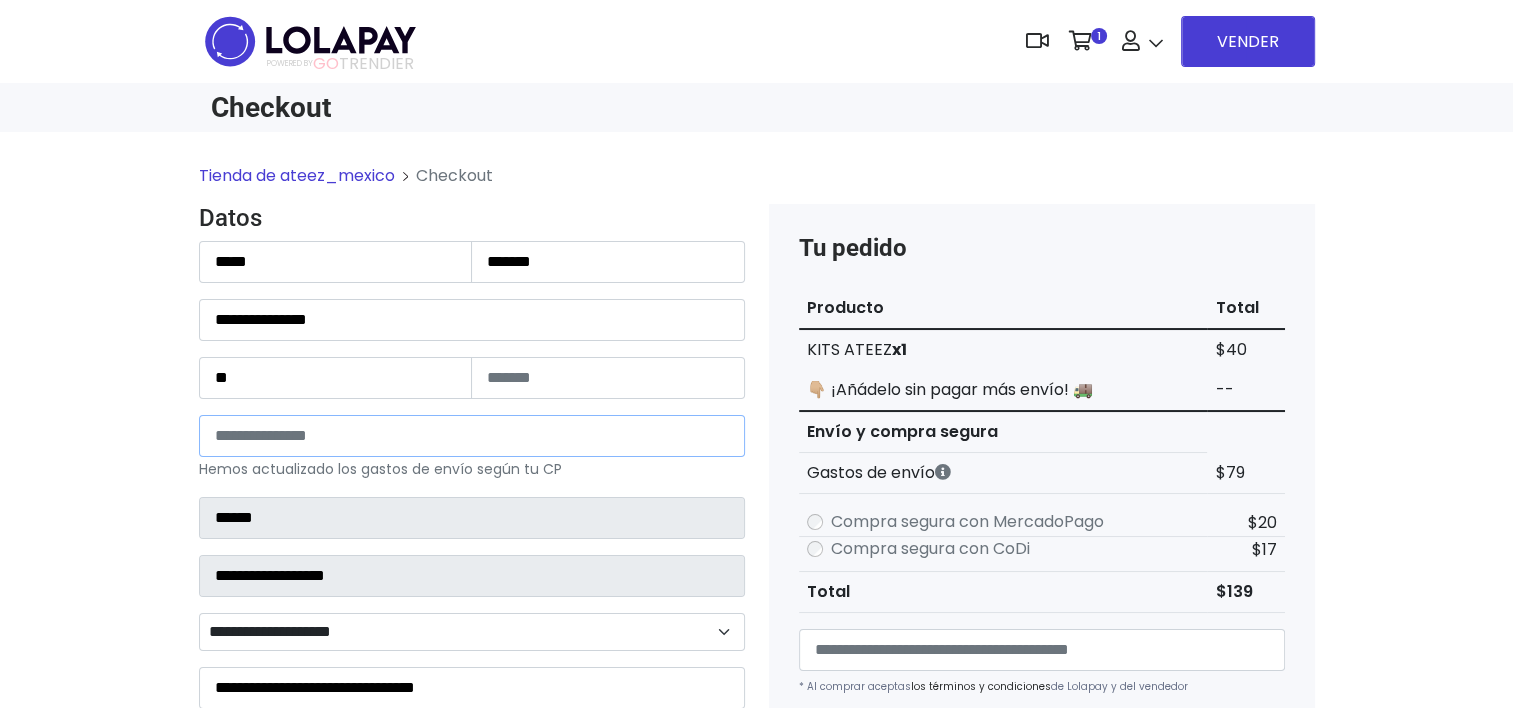 click on "*****" at bounding box center [472, 436] 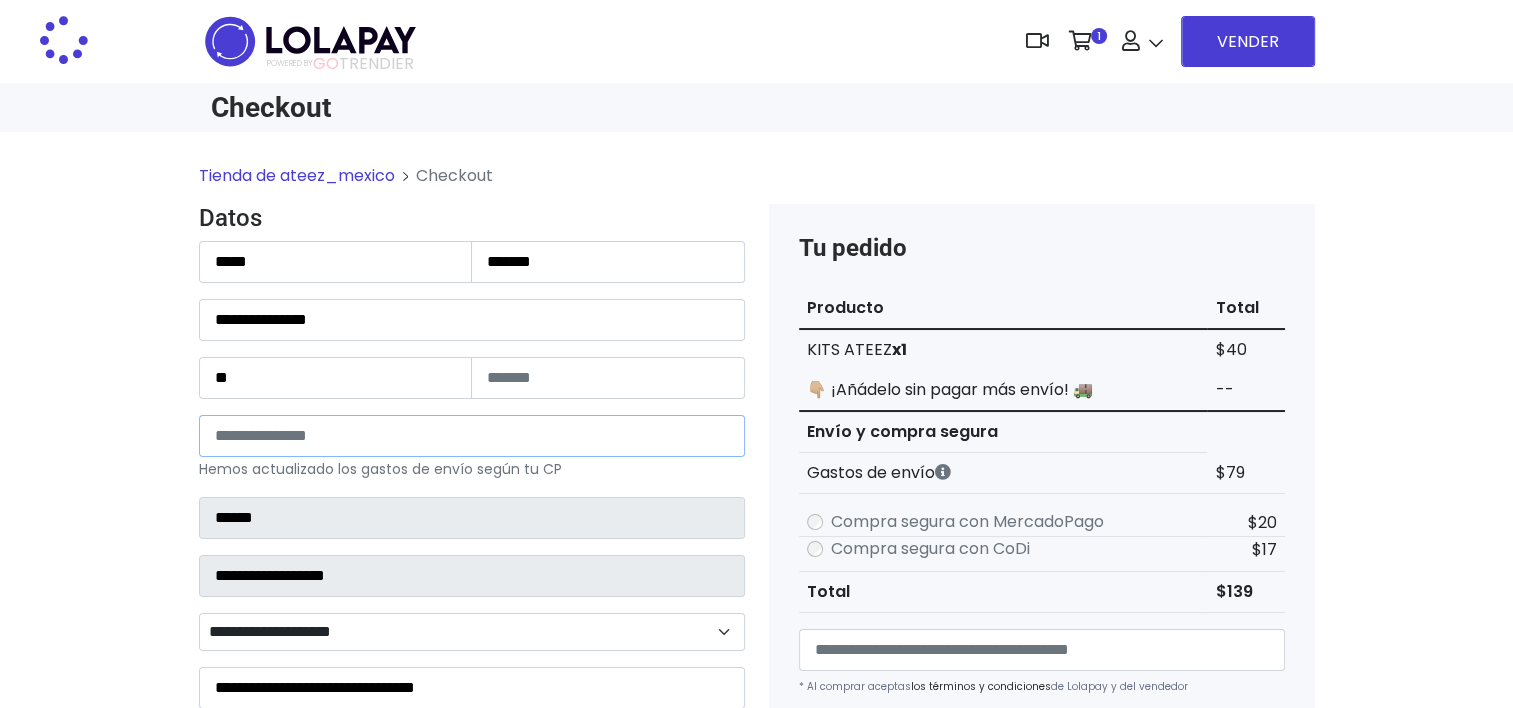type on "**********" 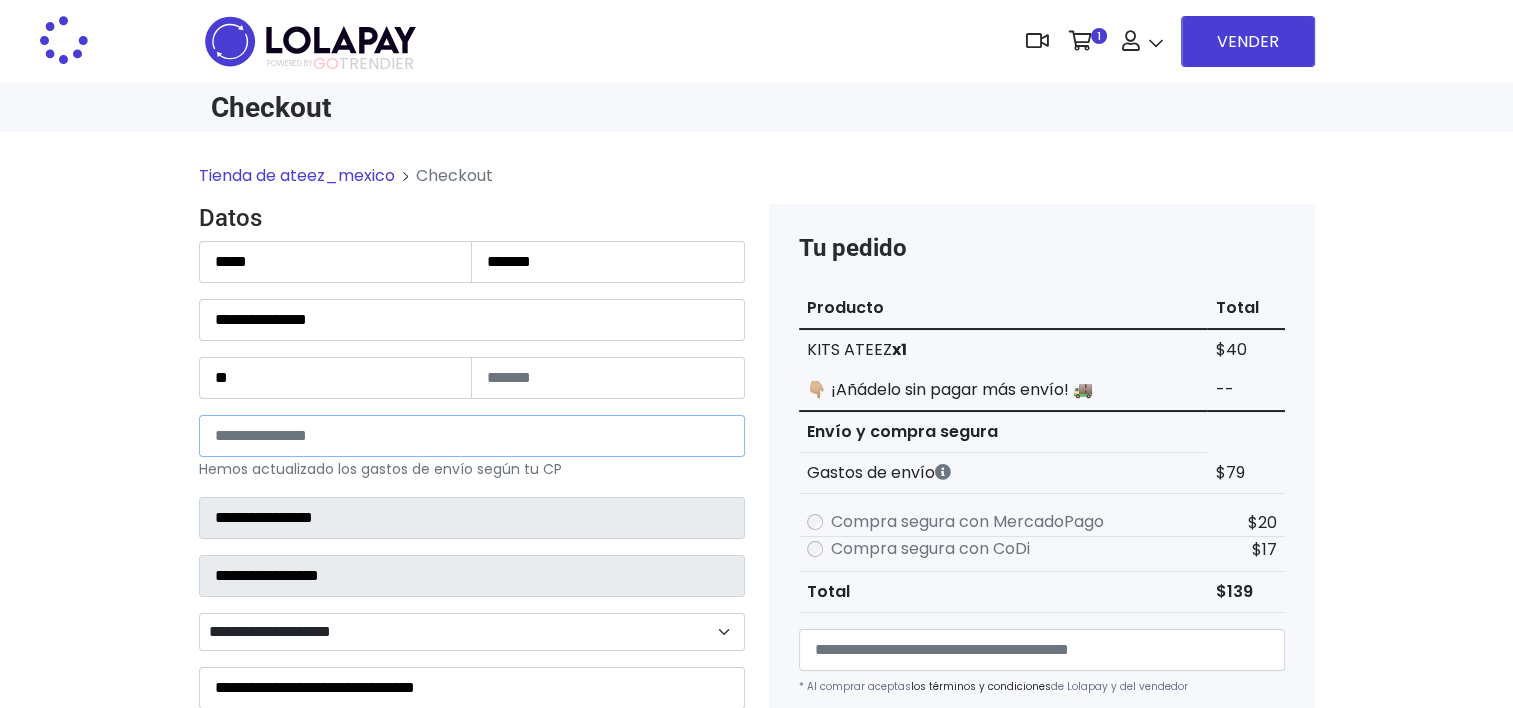 select 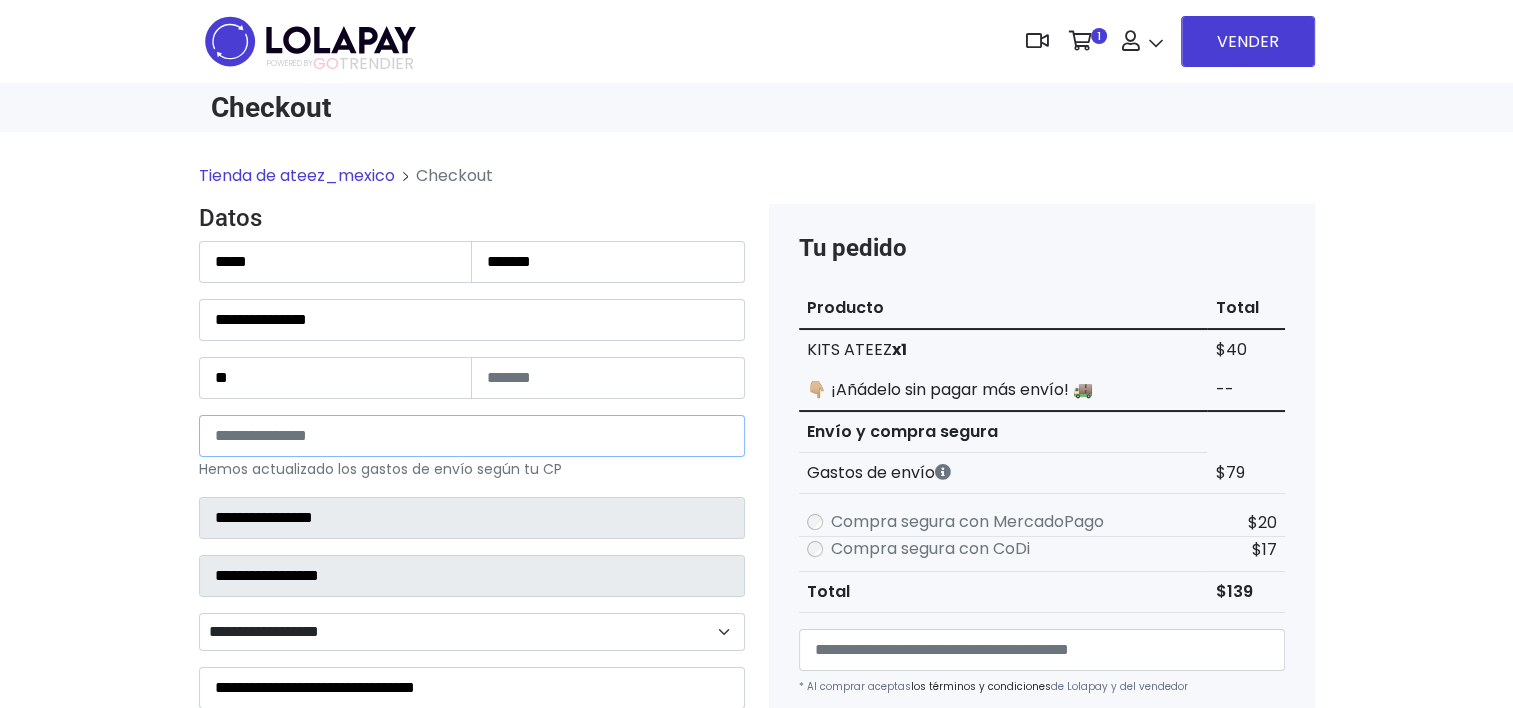 type on "*****" 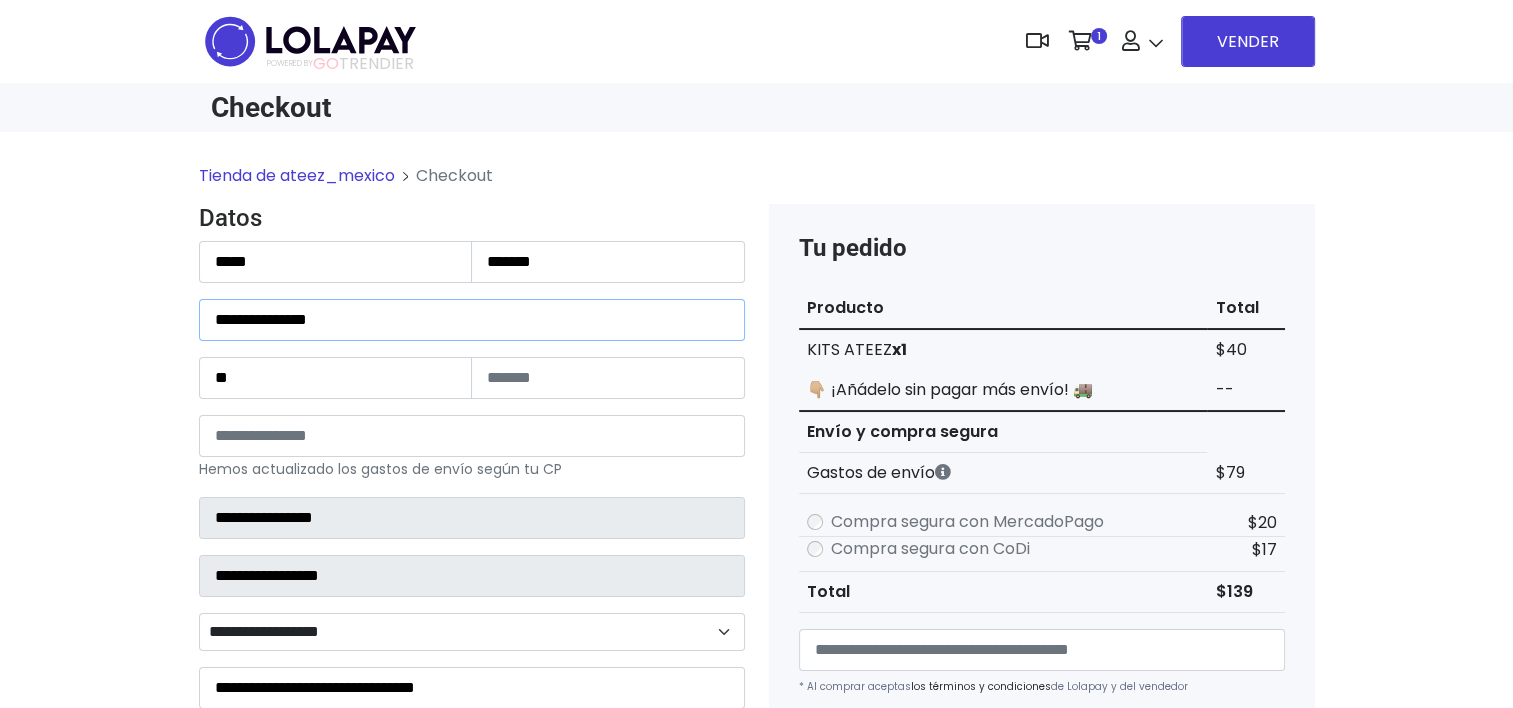 click on "**********" at bounding box center [472, 320] 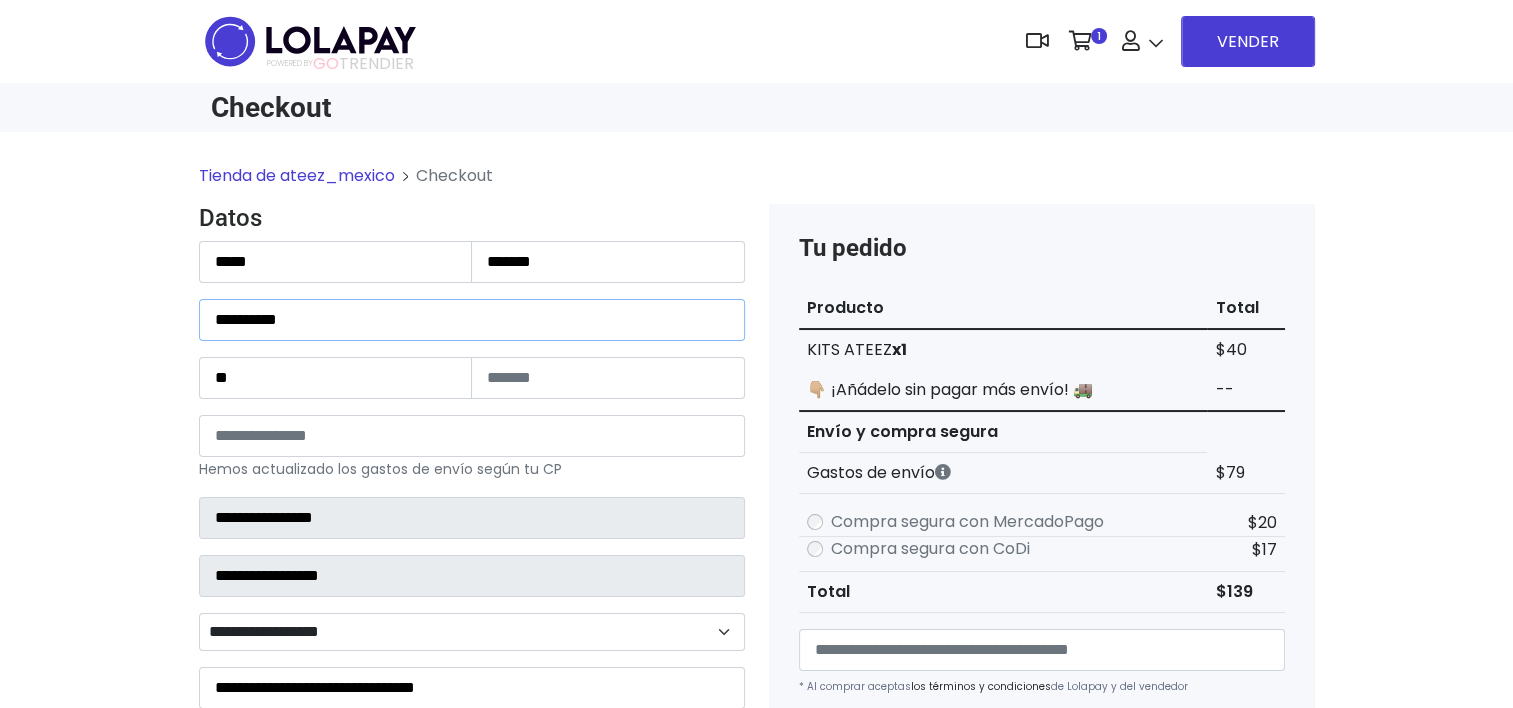 type on "*********" 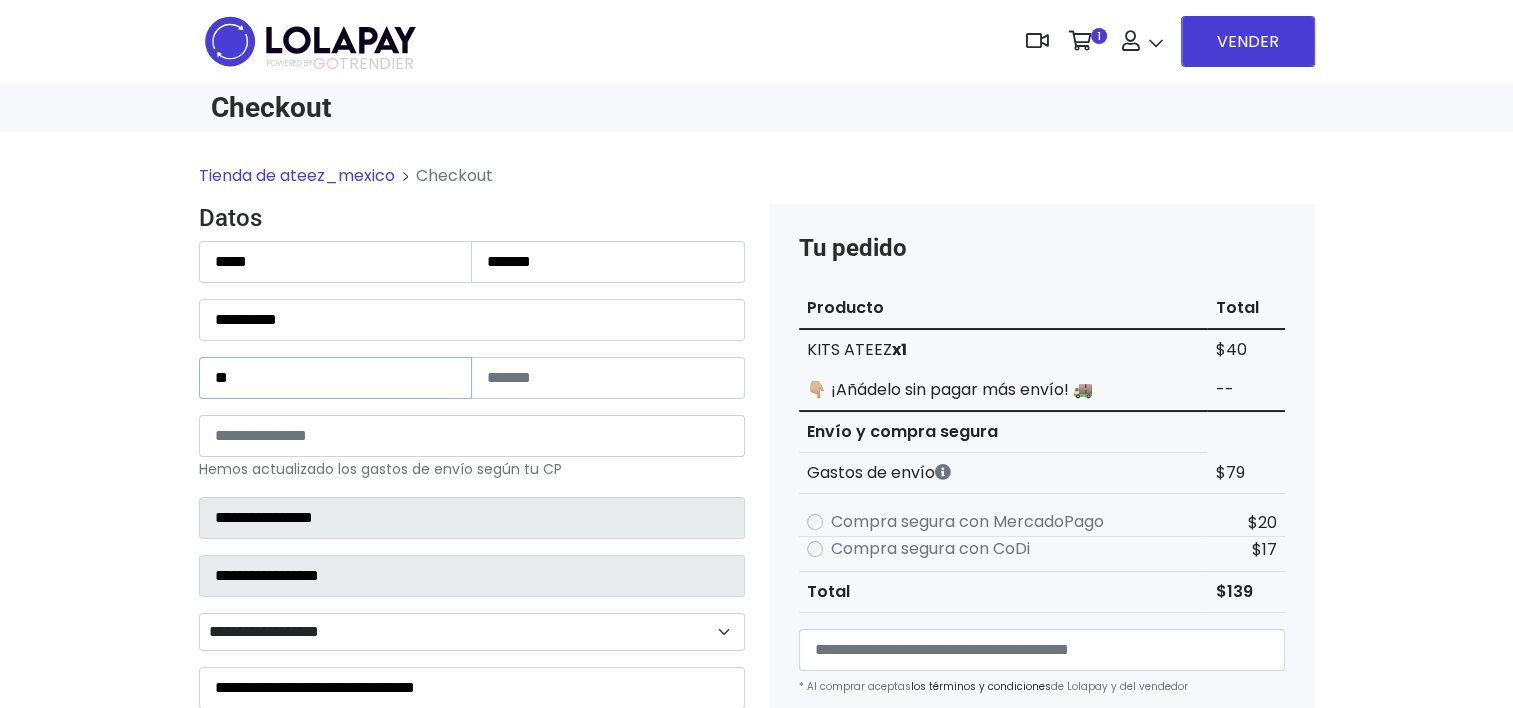 click on "**" at bounding box center (336, 378) 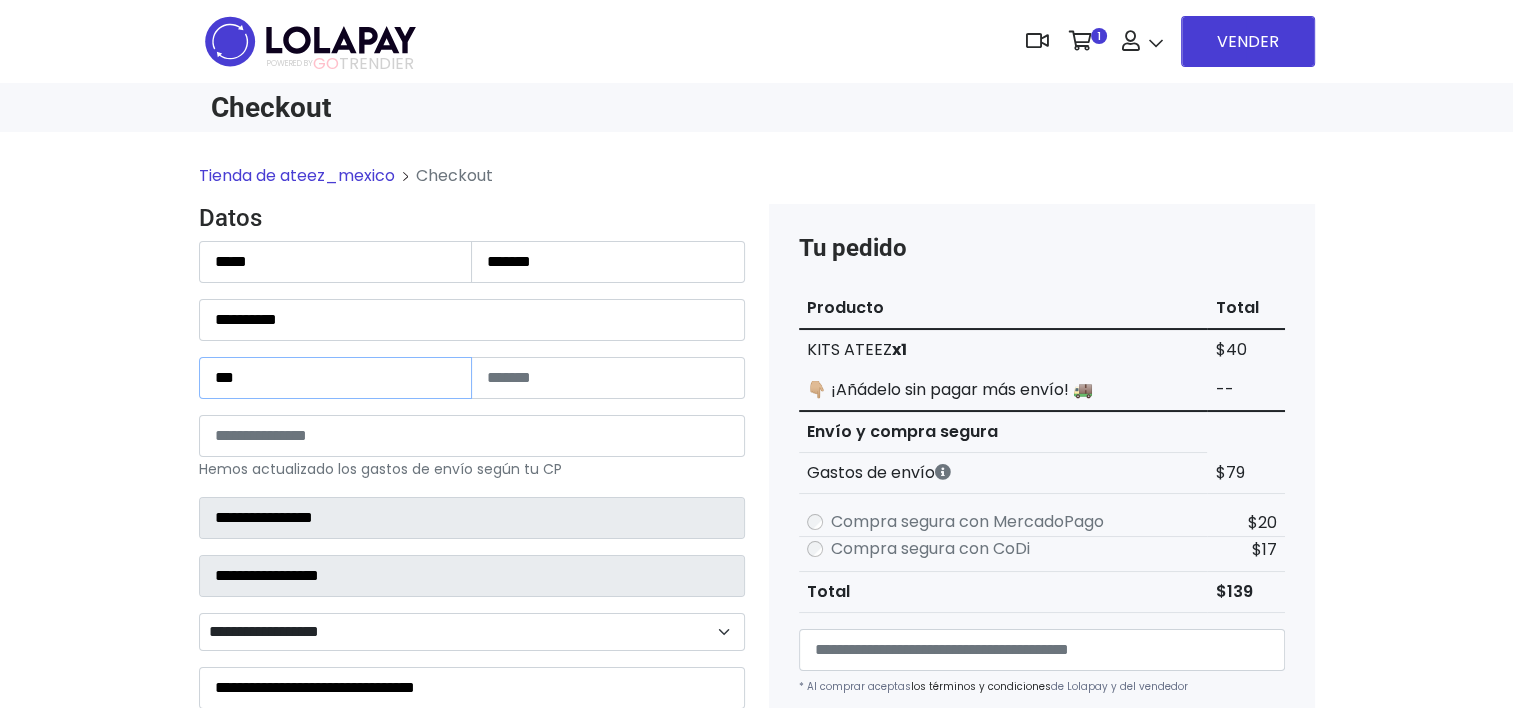 type on "***" 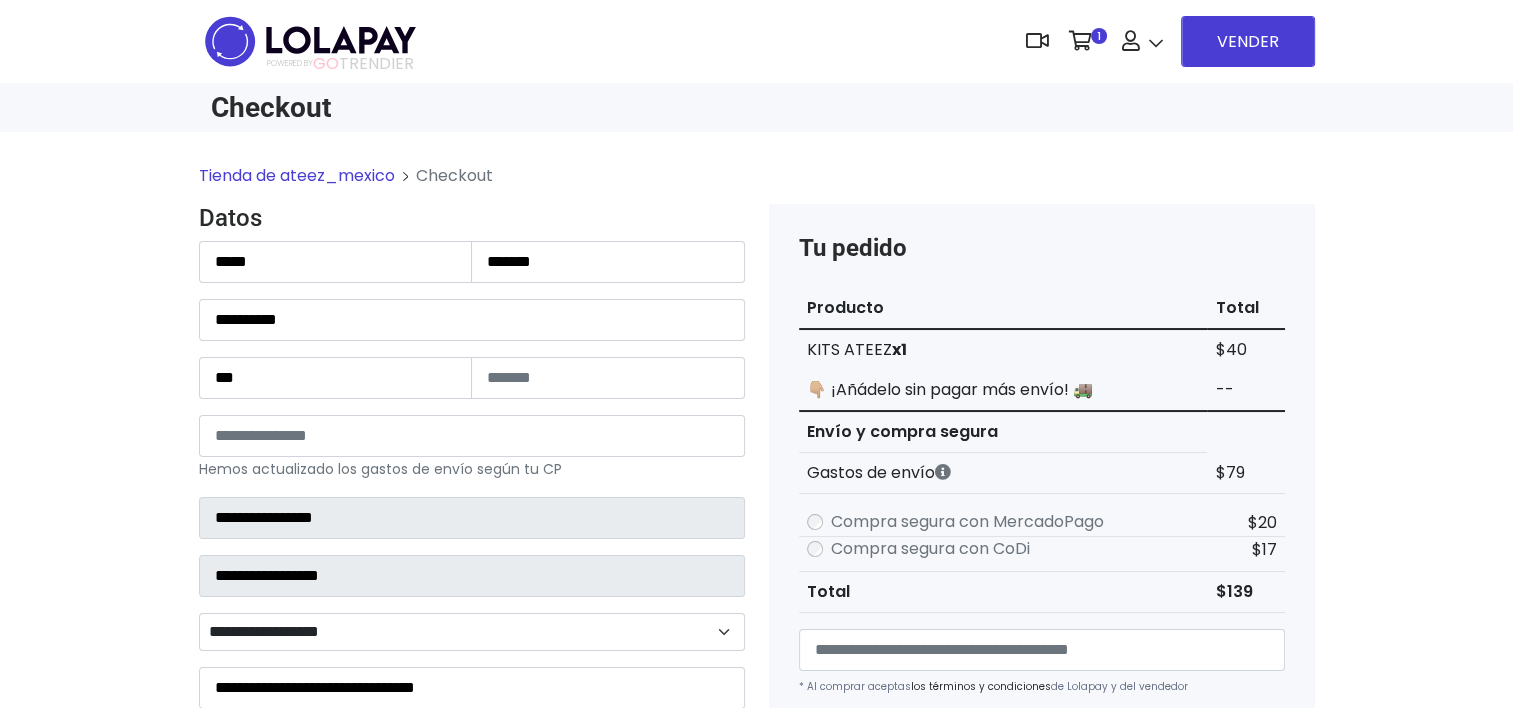 click on "Datos
Información de Estafeta
Este CP es Ocurre Forzoso para Estafeta , por lo tanto es  responsabilidad del comprador hacer seguimiento del pedido y recogerlo en sucursal . No se hace devolución del costo de envío si el pedido regresa a remitente.
📦 ¿Dónde lo tengo que recoger?
Con tu número de seguimiento podrás ingresar al sitio de Estafeta para rastrearlo, una vez en sucursal se indicará la dirección exacta de recolección. Será una sucursal cercana a tu domicilio.
📦 ¿Cómo obtengo mi número de seguimiento?
Después de tu compra te llegará un correo con el número de seguimiento y link Estafeta.
📦 ¿Cómo sé cuándo llegará?" at bounding box center [472, 809] 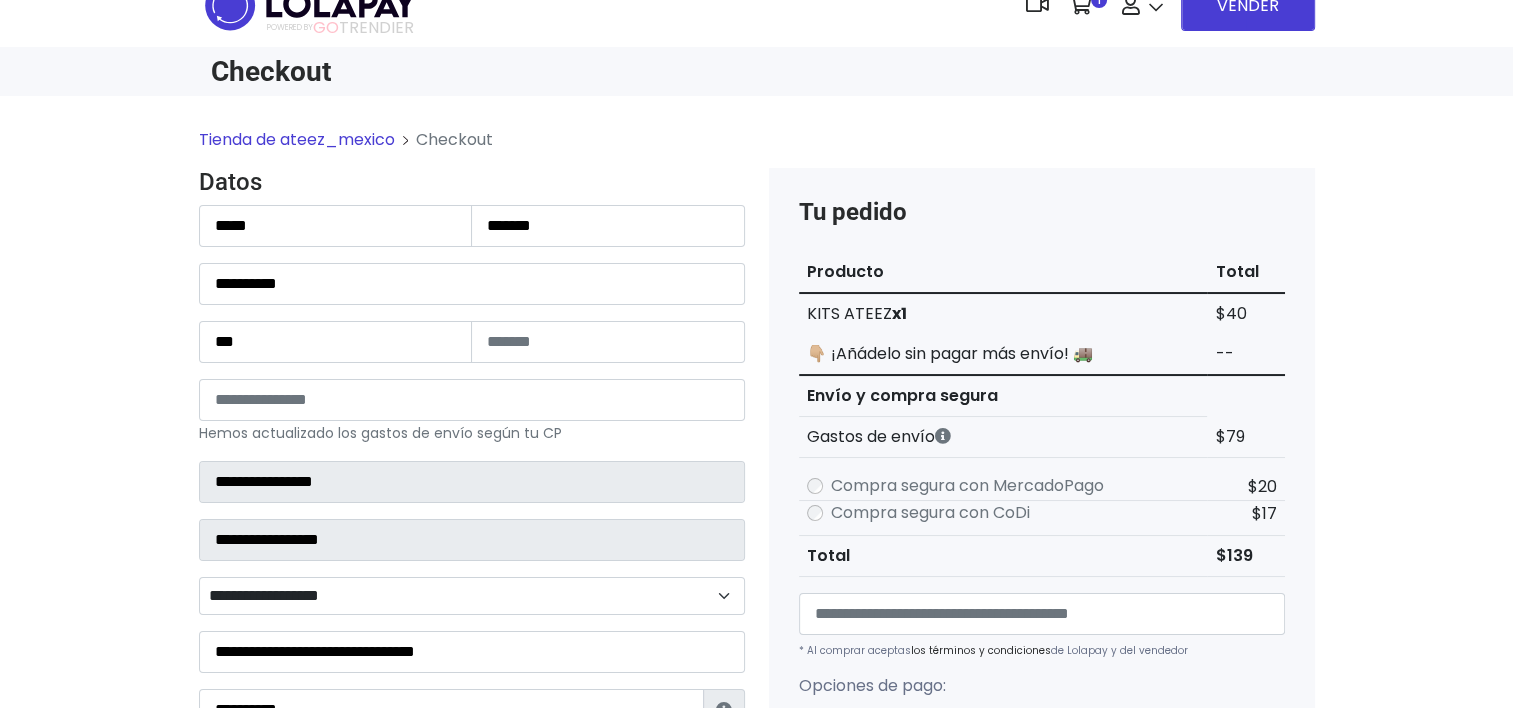 scroll, scrollTop: 40, scrollLeft: 0, axis: vertical 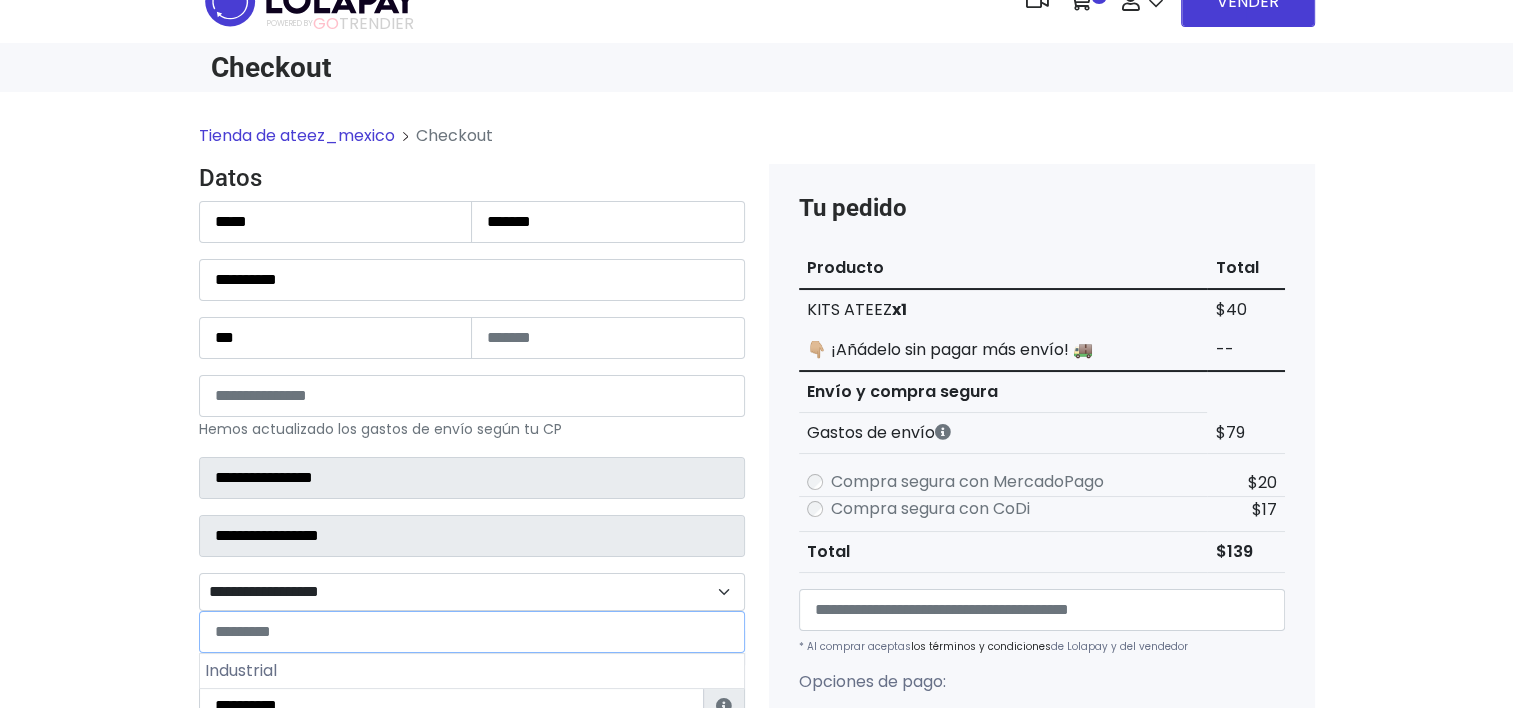 click on "**********" at bounding box center (472, 592) 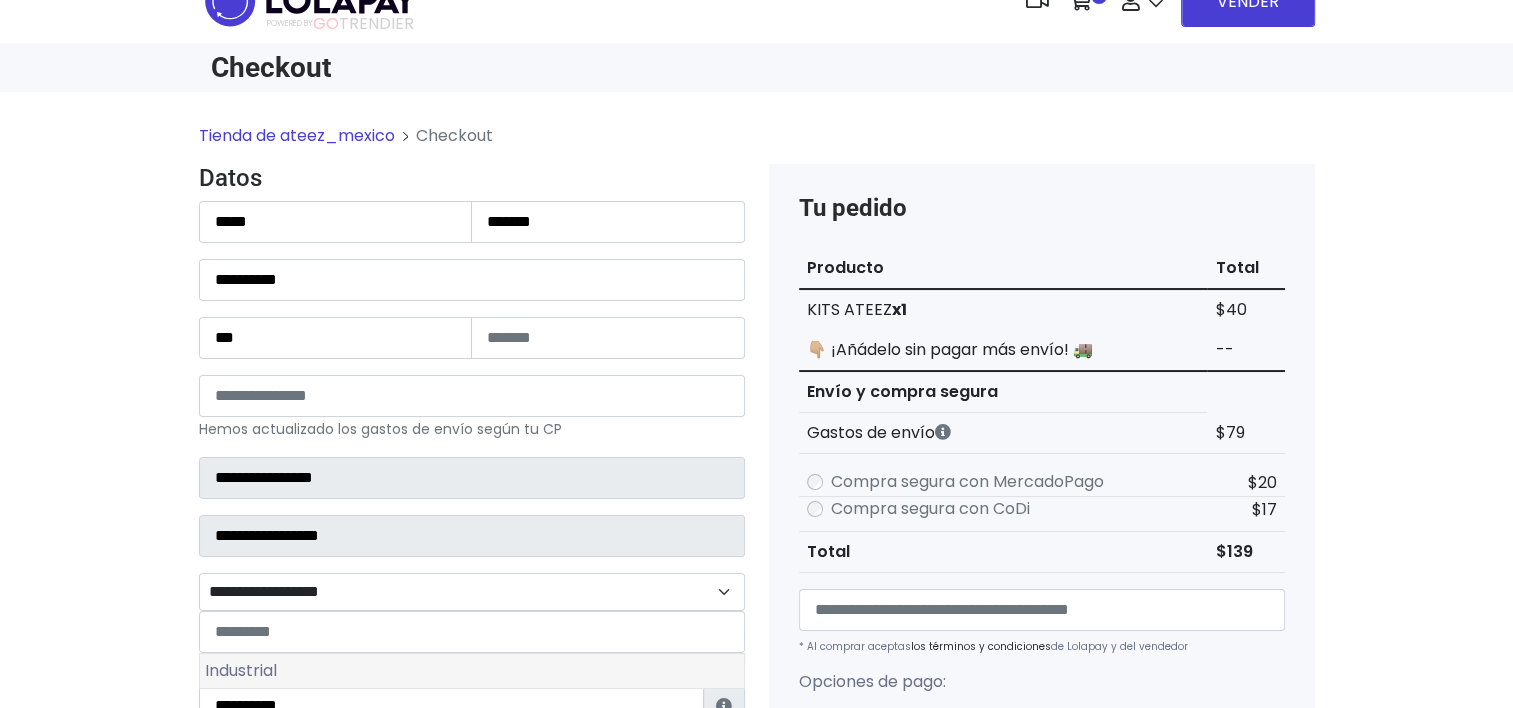 click on "Industrial" at bounding box center (472, 671) 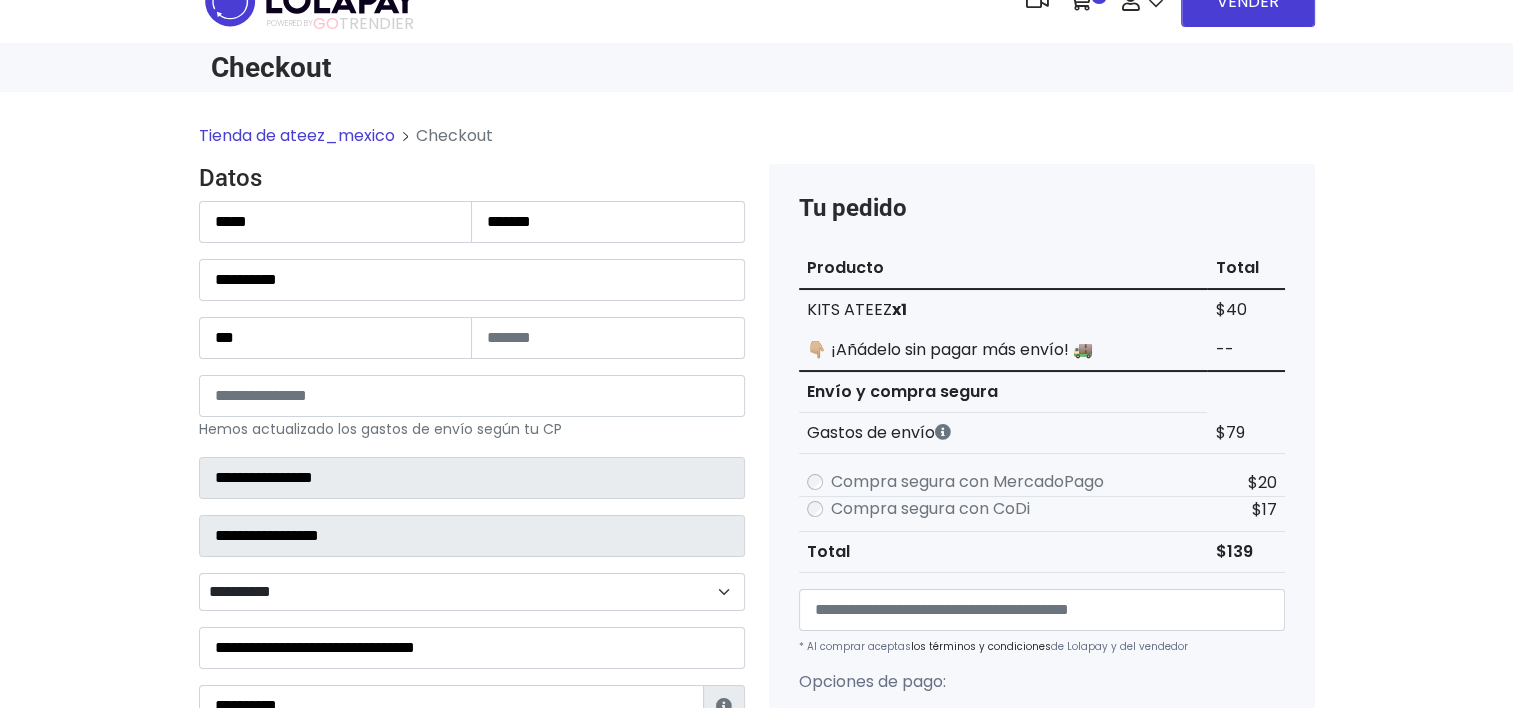 click on "Tienda de ateez_mexico
Checkout
Datos
Información de Estafeta
Este CP es Ocurre Forzoso para Estafeta , por lo tanto es  responsabilidad del comprador hacer seguimiento del pedido y recogerlo en sucursal . No se hace devolución del costo de envío si el pedido regresa a remitente." at bounding box center [756, 749] 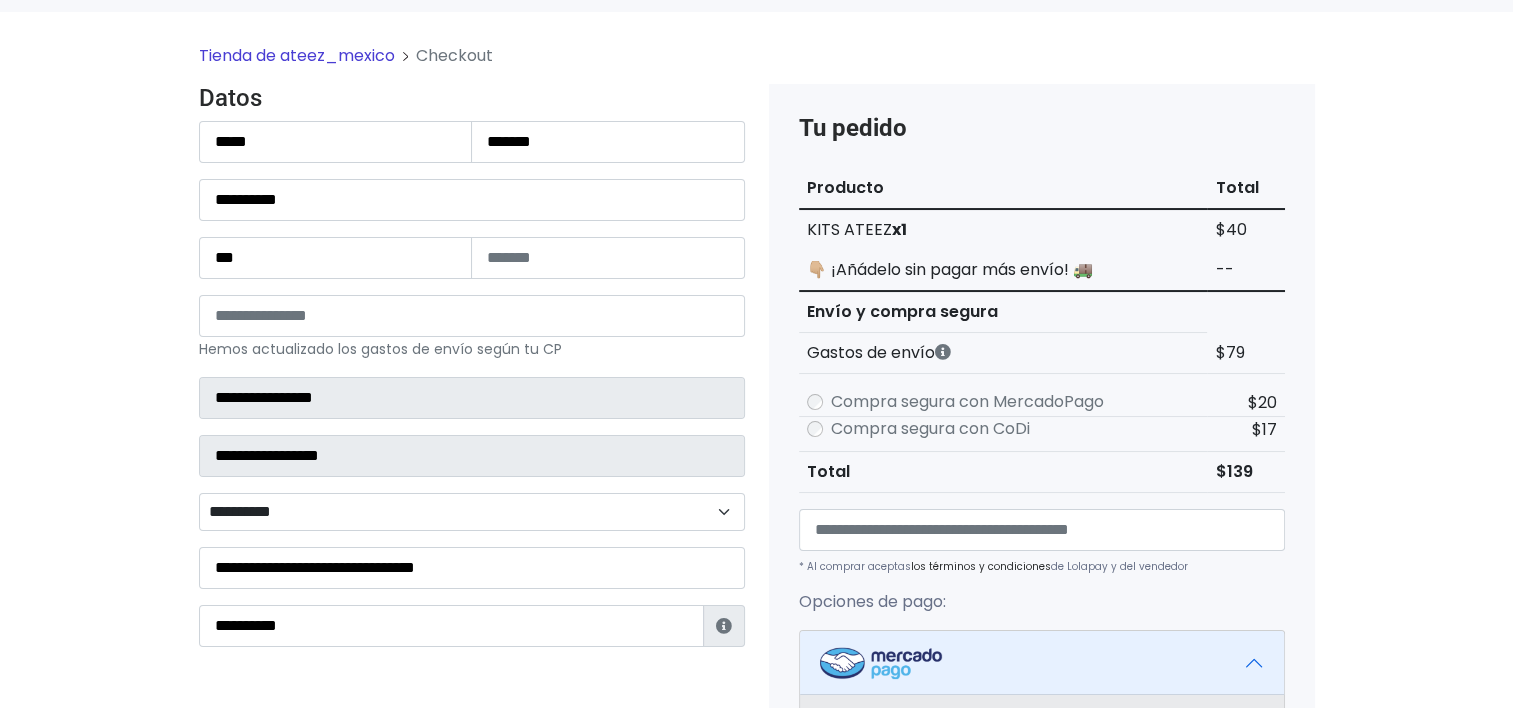 scroll, scrollTop: 160, scrollLeft: 0, axis: vertical 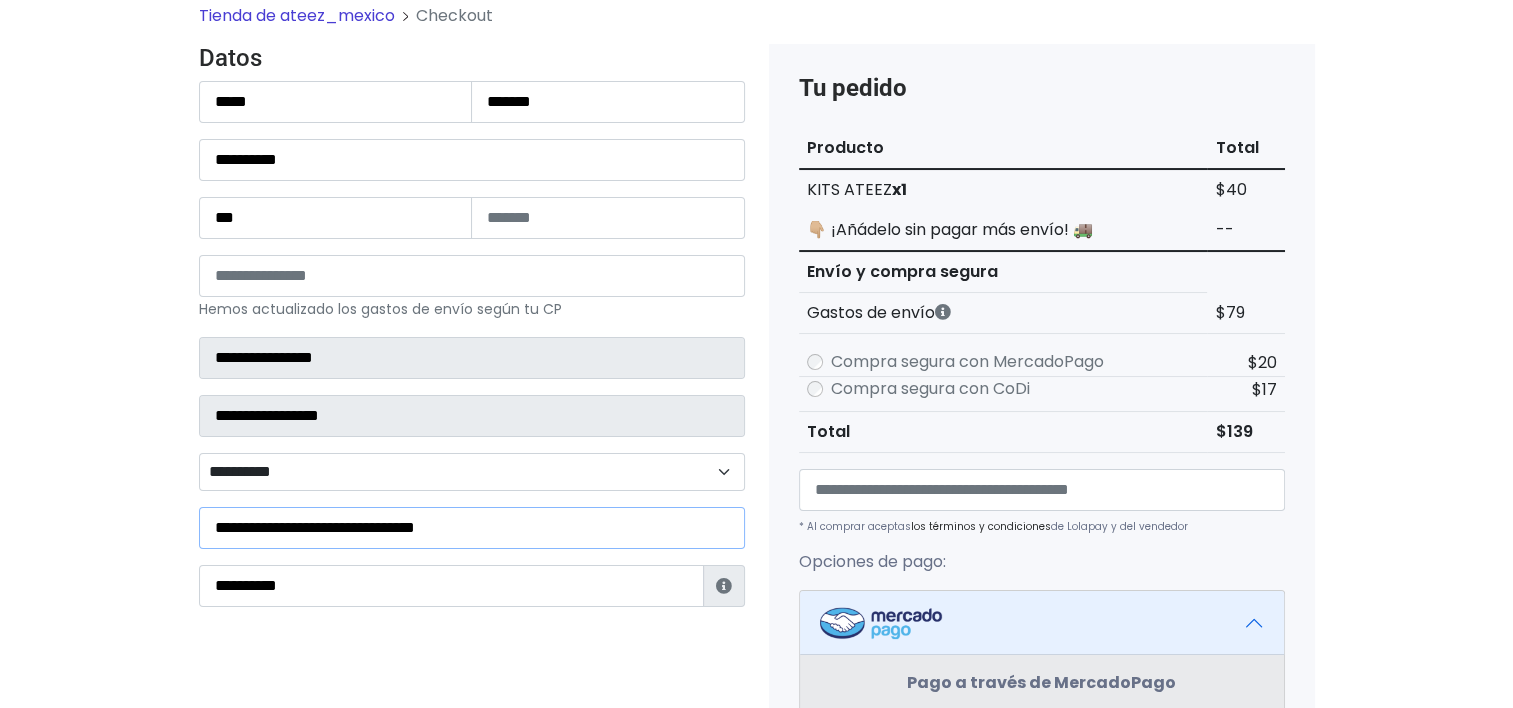 click on "**********" at bounding box center (472, 528) 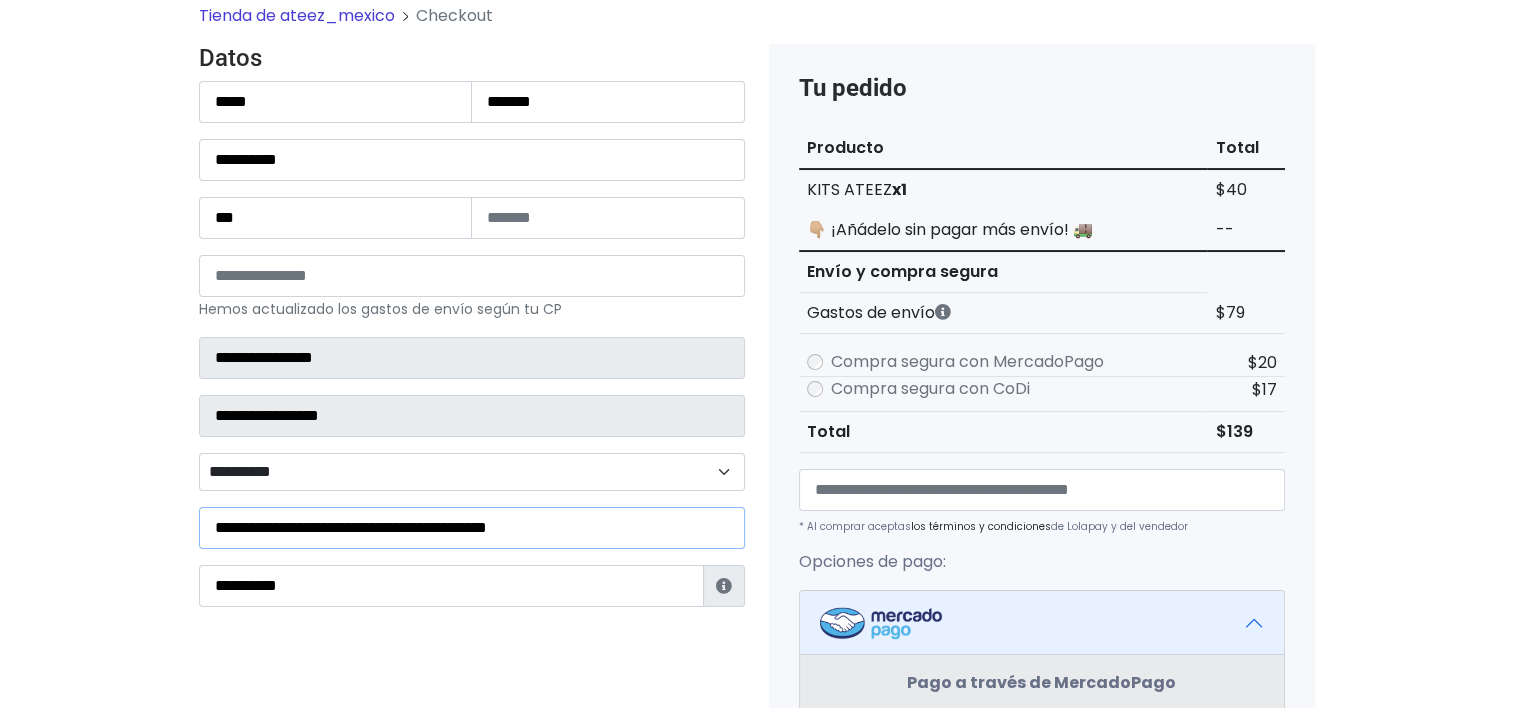 type on "**********" 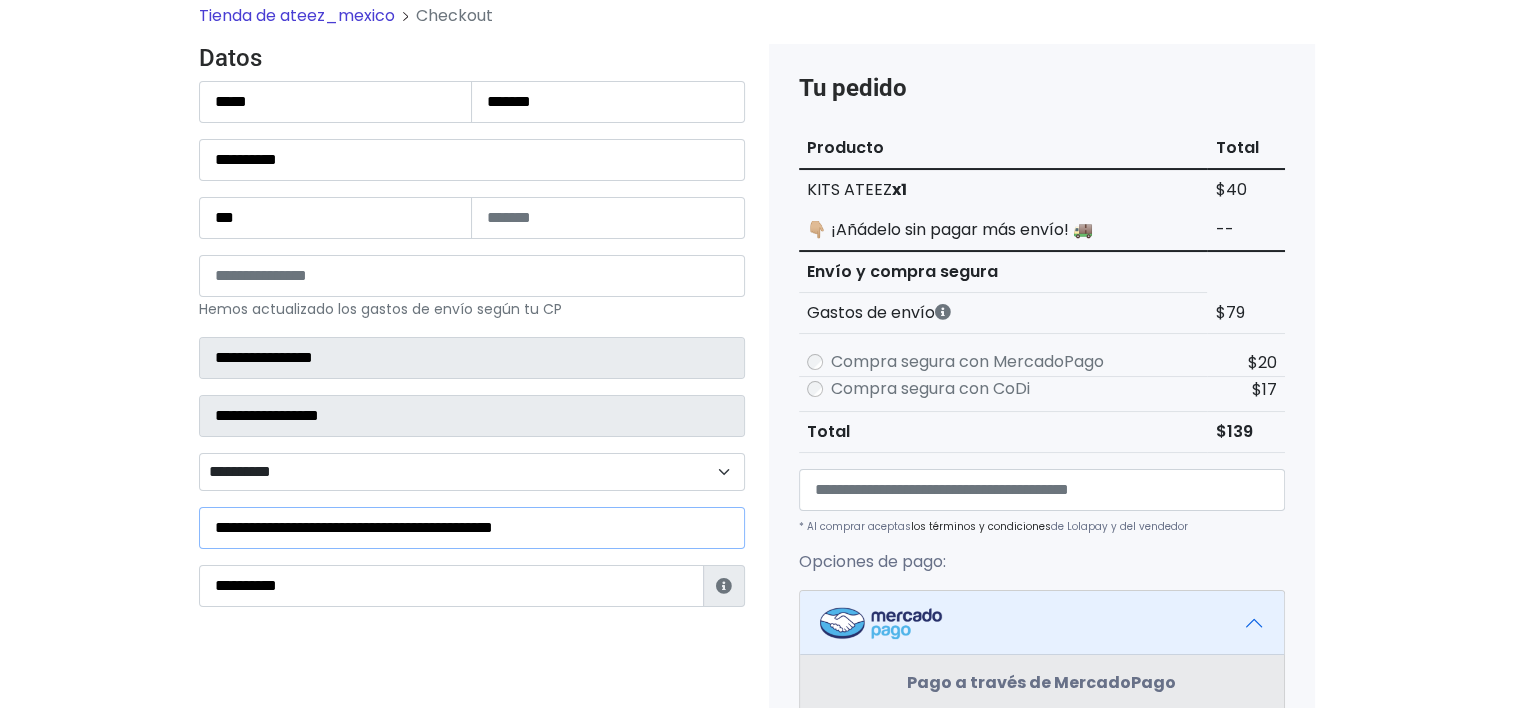 click on "**********" at bounding box center (472, 528) 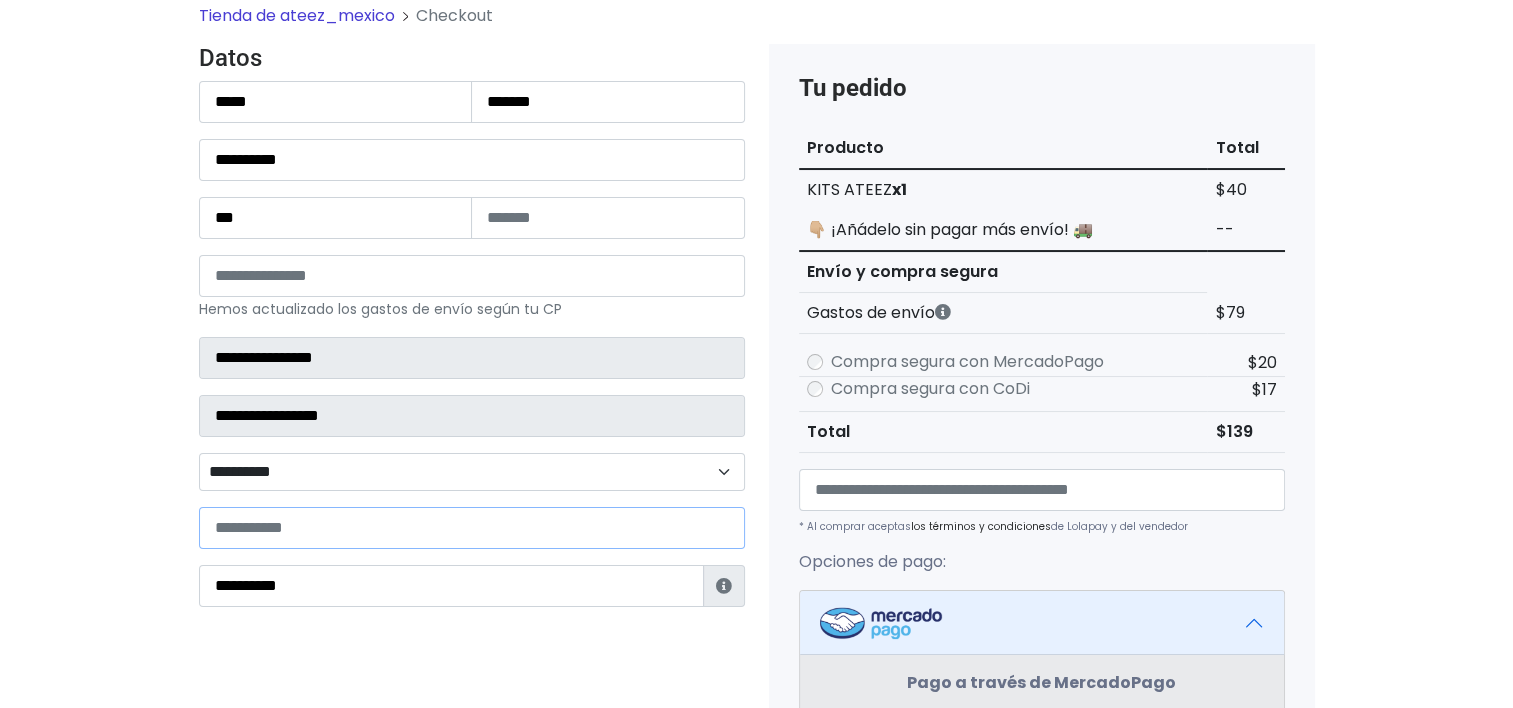 type 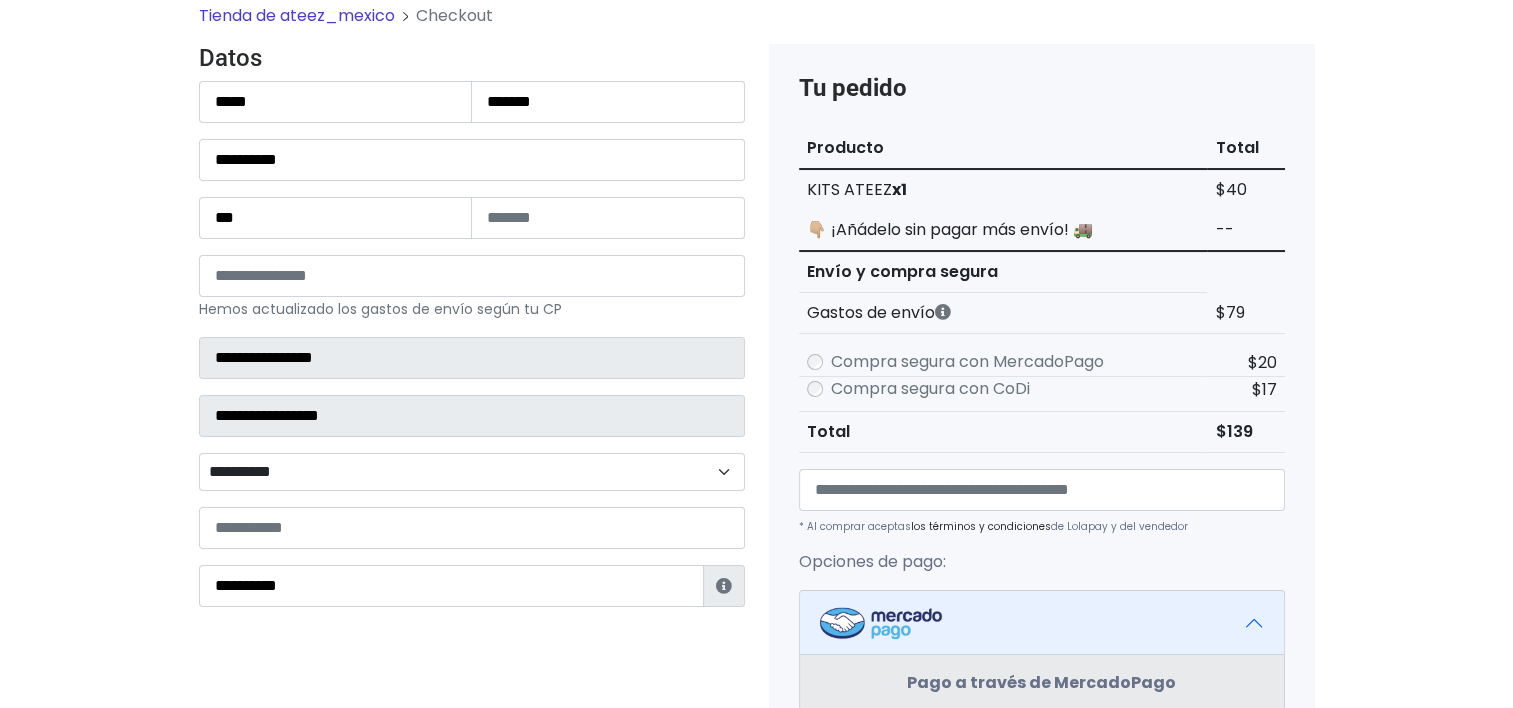 click on "Tienda de ateez_mexico
Checkout
Datos
Información de Estafeta
Este CP es Ocurre Forzoso para Estafeta , por lo tanto es  responsabilidad del comprador hacer seguimiento del pedido y recogerlo en sucursal . No se hace devolución del costo de envío si el pedido regresa a remitente." at bounding box center (756, 629) 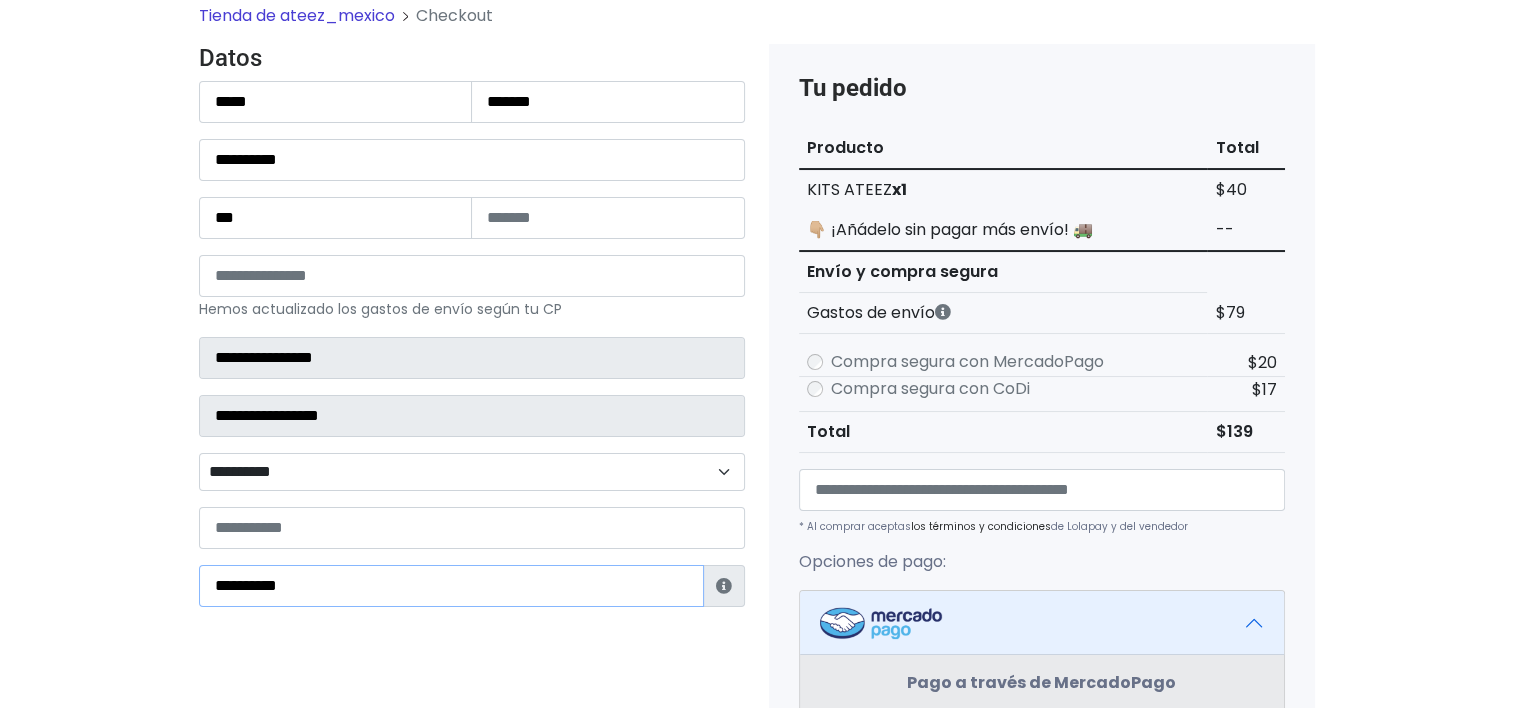 click on "**********" at bounding box center [451, 586] 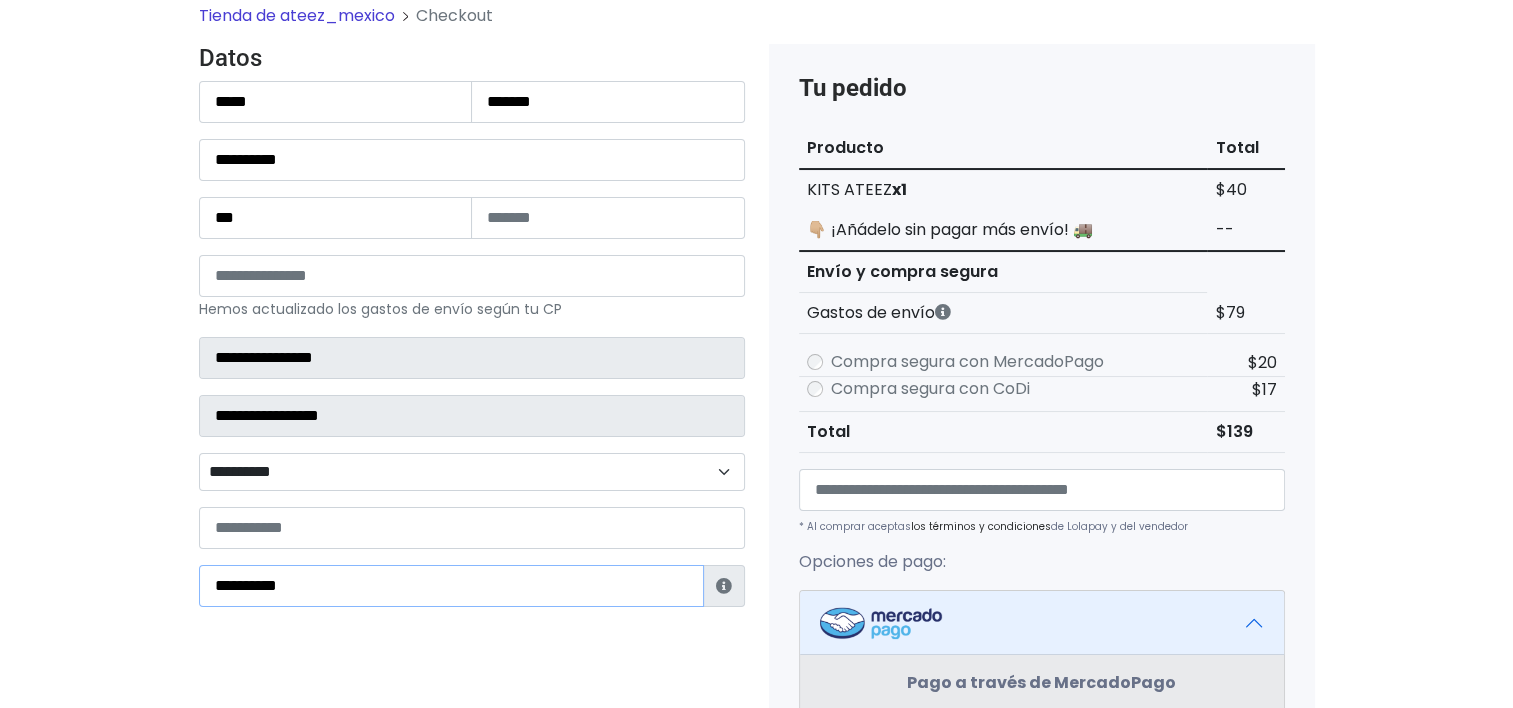 type on "**********" 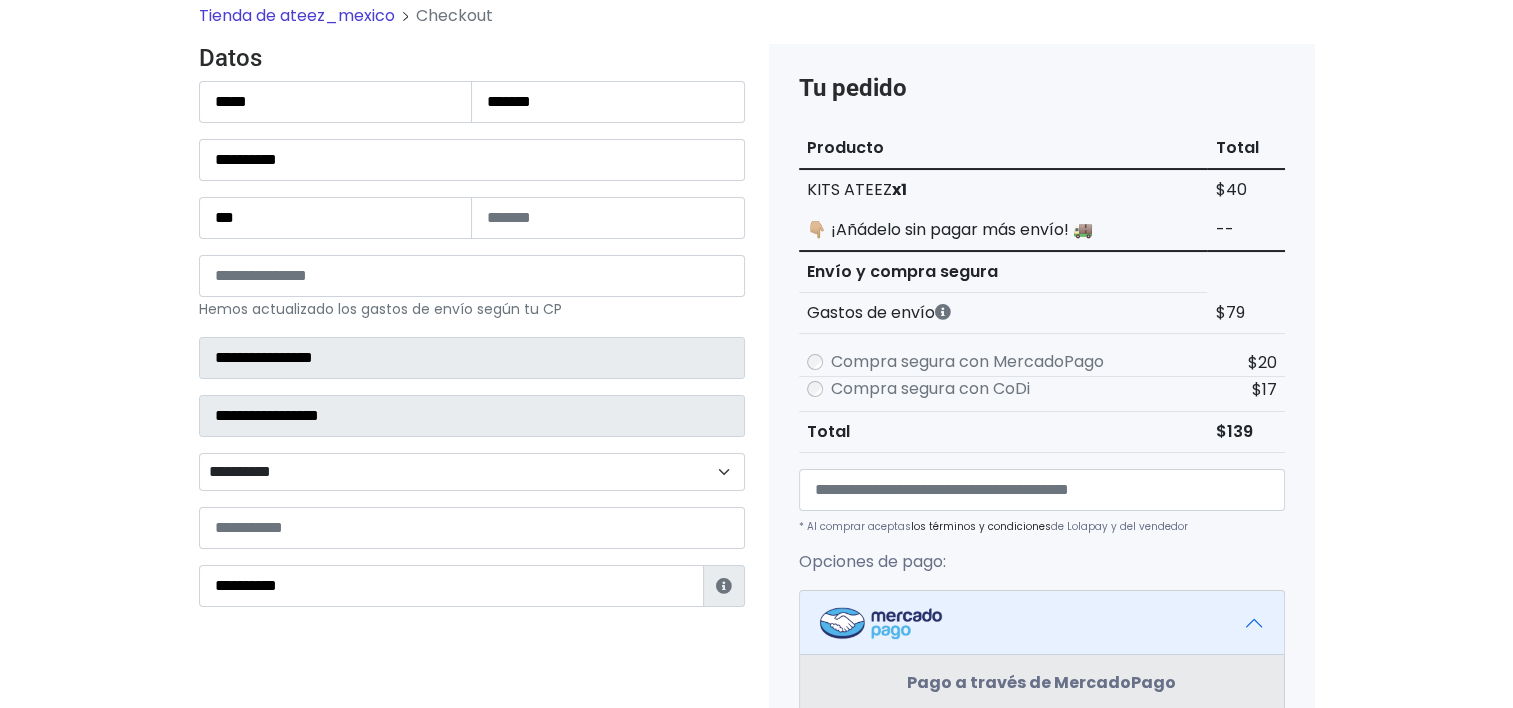 click on "Tienda de ateez_mexico
Checkout
Datos
Información de Estafeta
Este CP es Ocurre Forzoso para Estafeta , por lo tanto es  responsabilidad del comprador hacer seguimiento del pedido y recogerlo en sucursal . No se hace devolución del costo de envío si el pedido regresa a remitente." at bounding box center (756, 629) 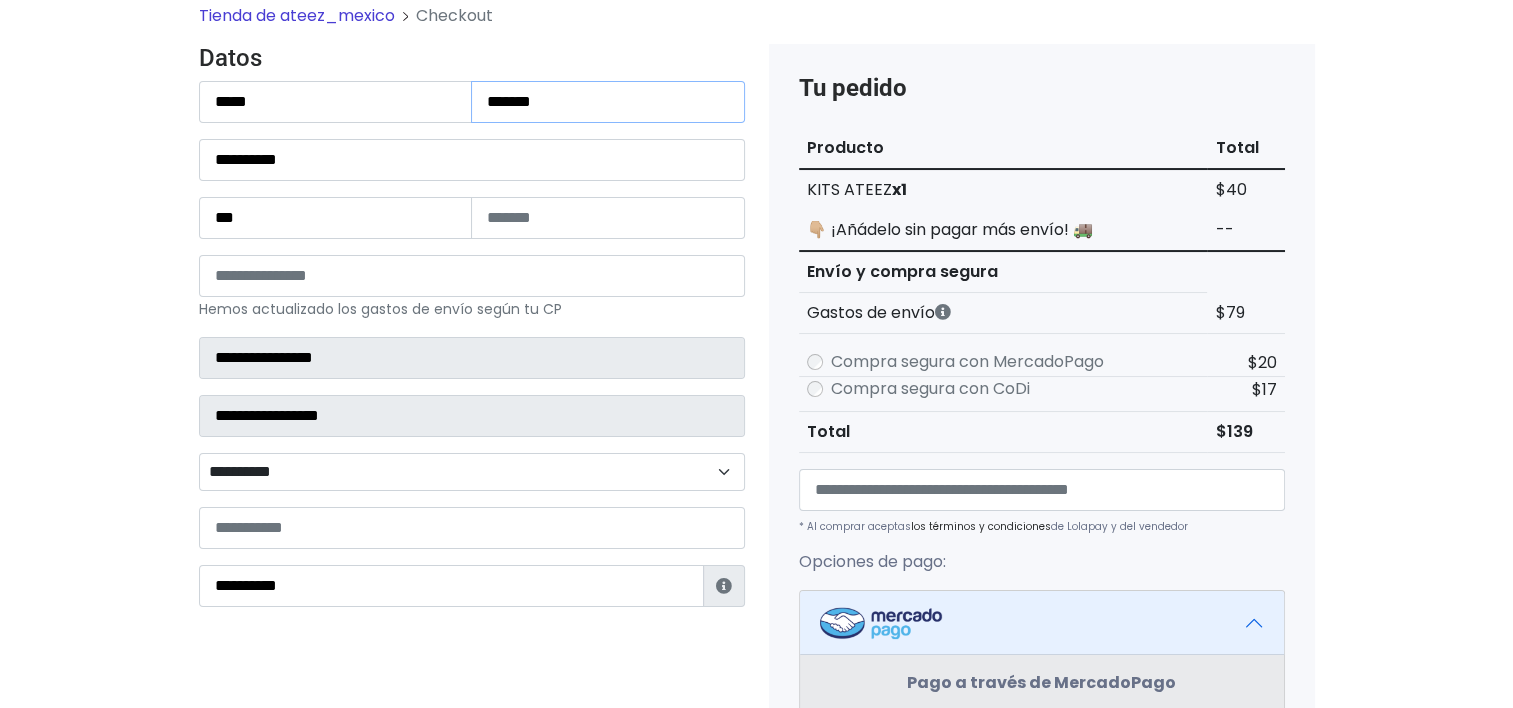 click on "*******" at bounding box center (608, 102) 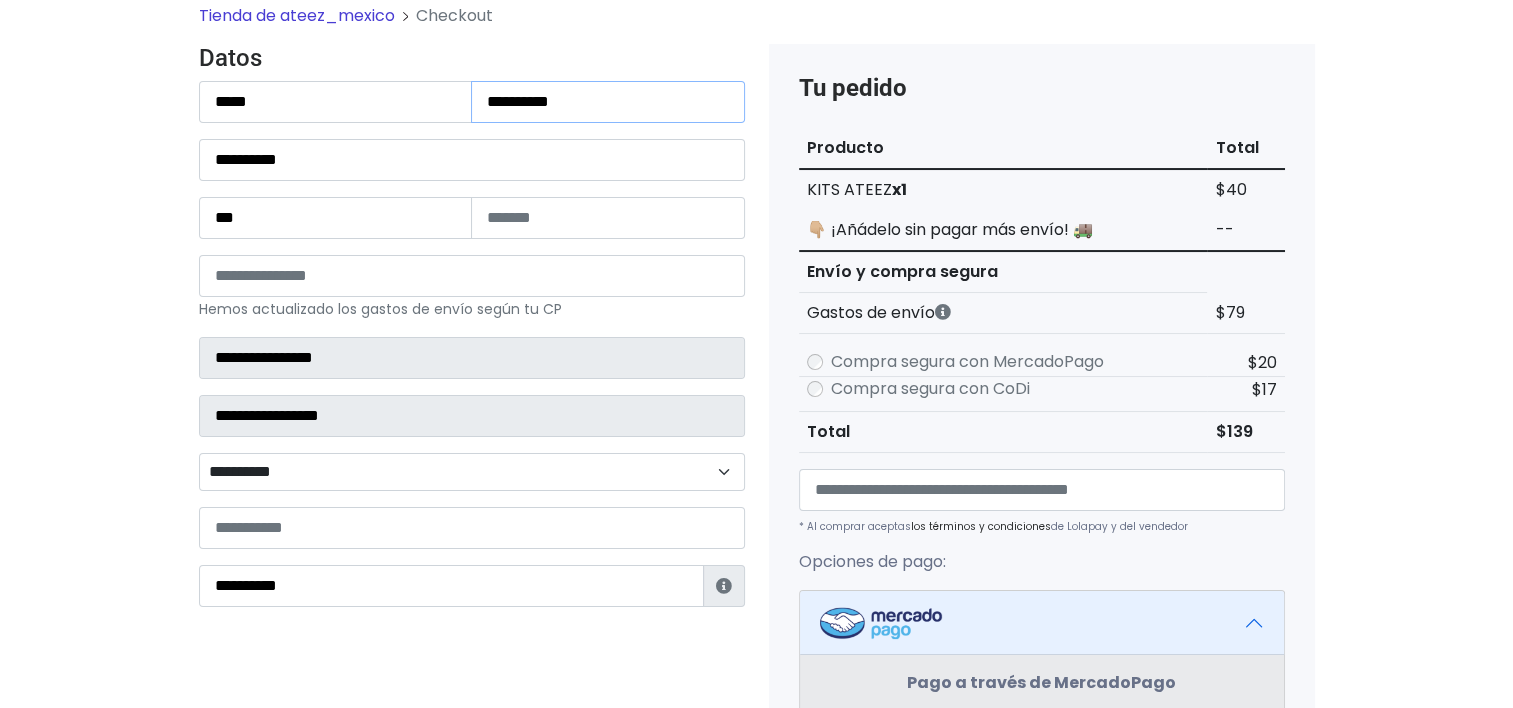 type on "**********" 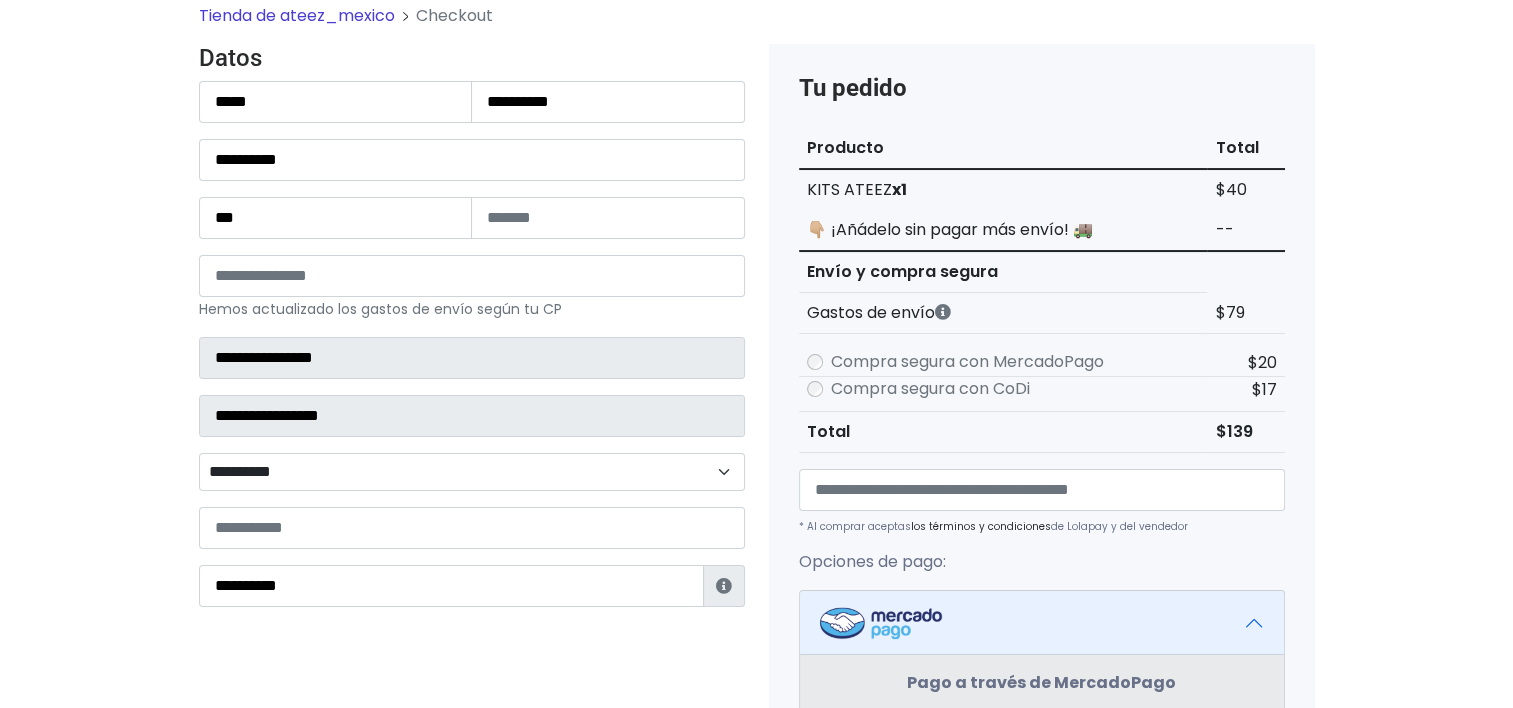 click on "Tienda de ateez_mexico
Checkout
Datos
Información de Estafeta
Este CP es Ocurre Forzoso para Estafeta , por lo tanto es  responsabilidad del comprador hacer seguimiento del pedido y recogerlo en sucursal . No se hace devolución del costo de envío si el pedido regresa a remitente." at bounding box center [756, 629] 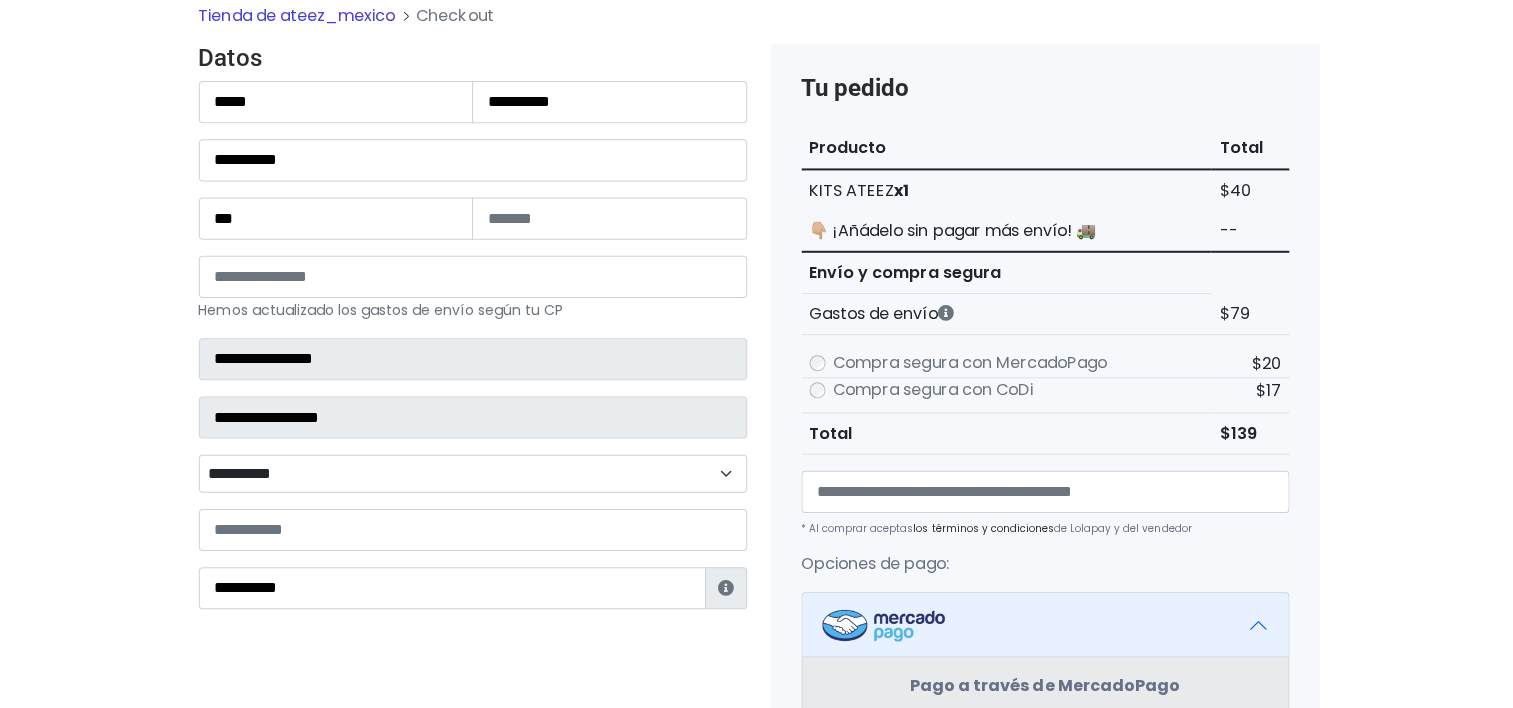 scroll, scrollTop: 160, scrollLeft: 0, axis: vertical 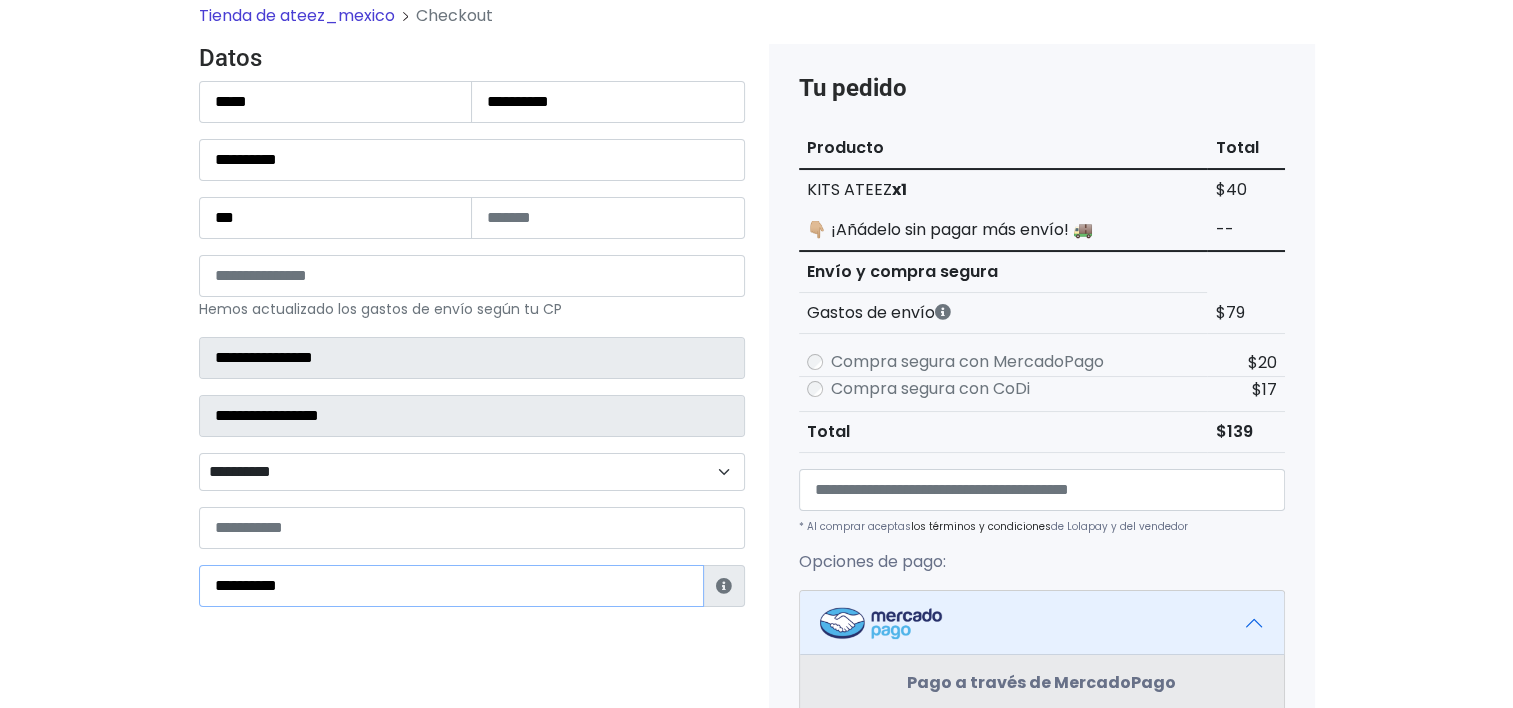 click on "**********" at bounding box center (451, 586) 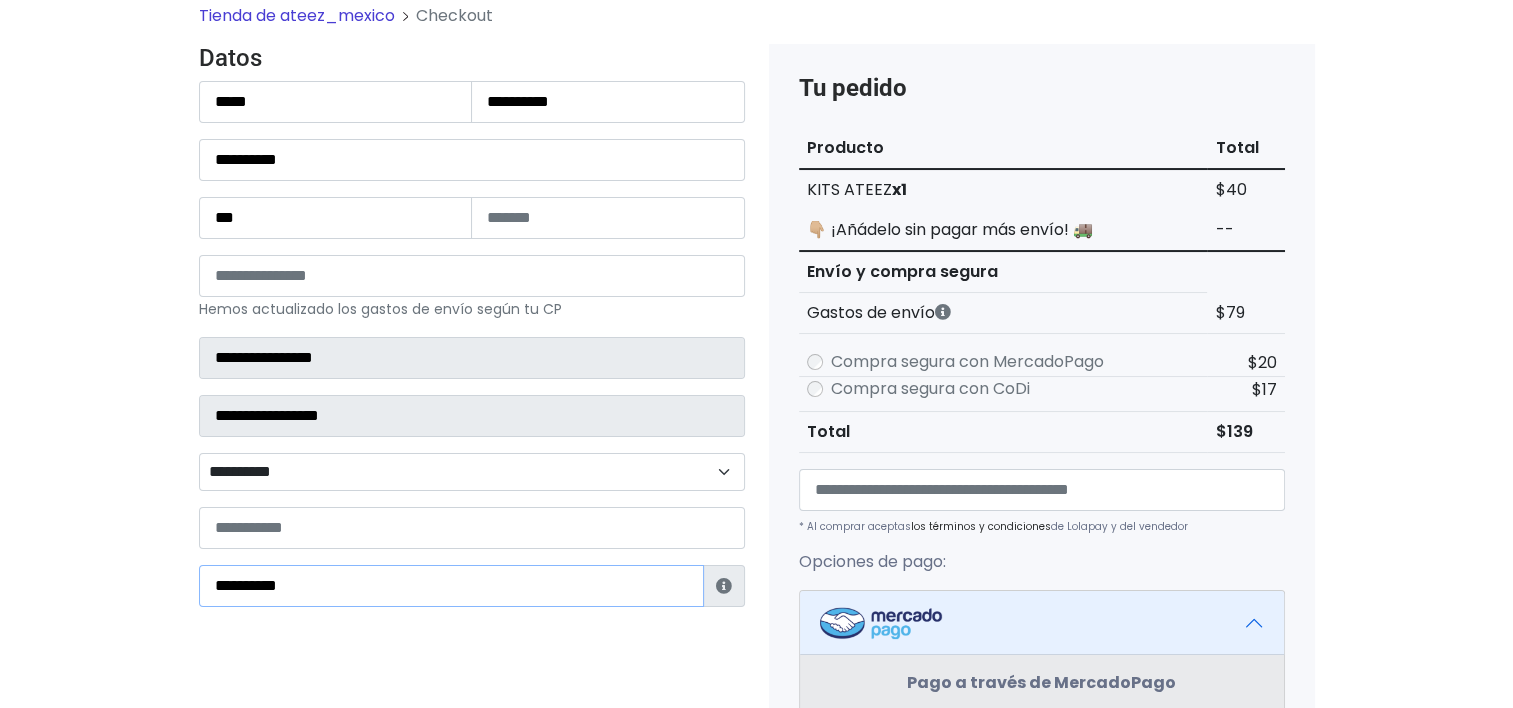 click on "**********" at bounding box center (451, 586) 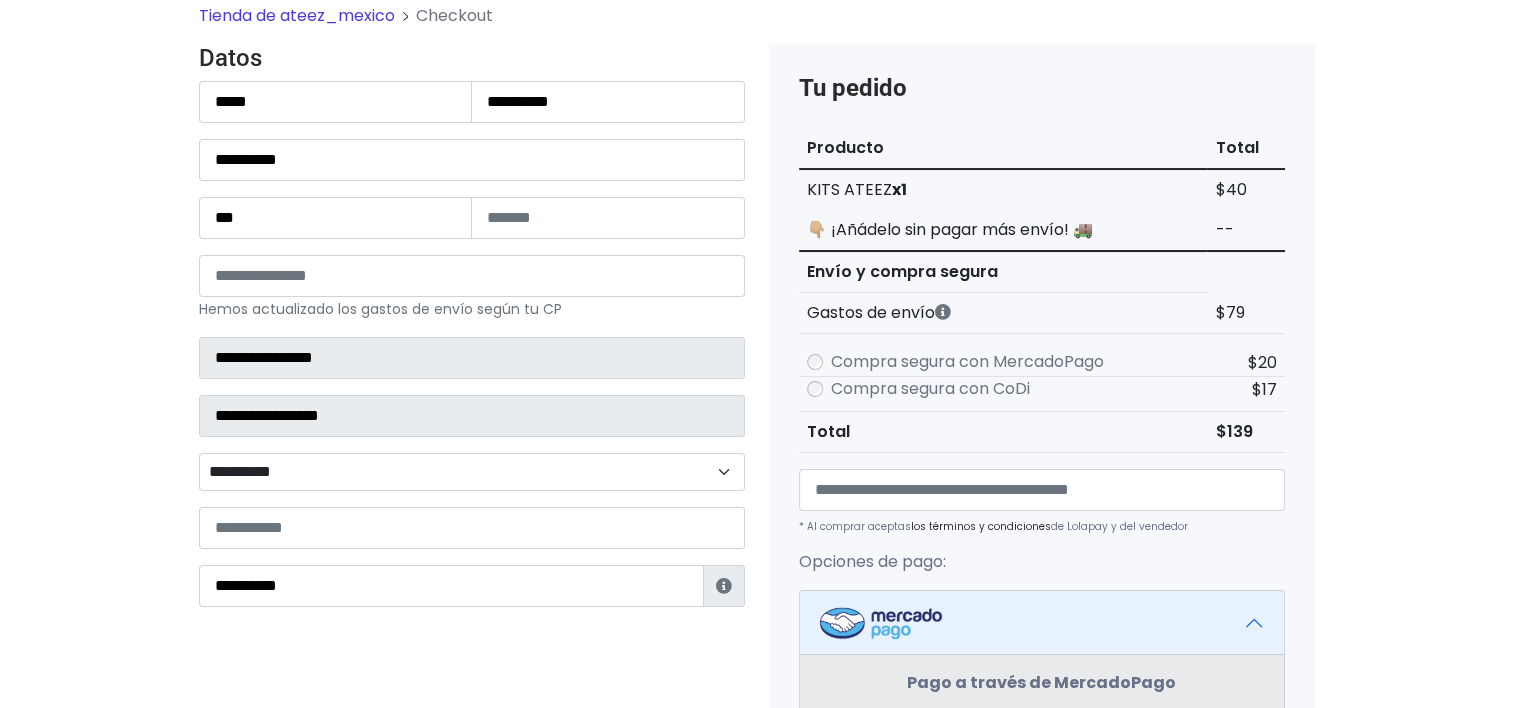 click on "Tienda de ateez_mexico
Checkout
Datos
Información de Estafeta
Este CP es Ocurre Forzoso para Estafeta , por lo tanto es  responsabilidad del comprador hacer seguimiento del pedido y recogerlo en sucursal . No se hace devolución del costo de envío si el pedido regresa a remitente." at bounding box center (756, 629) 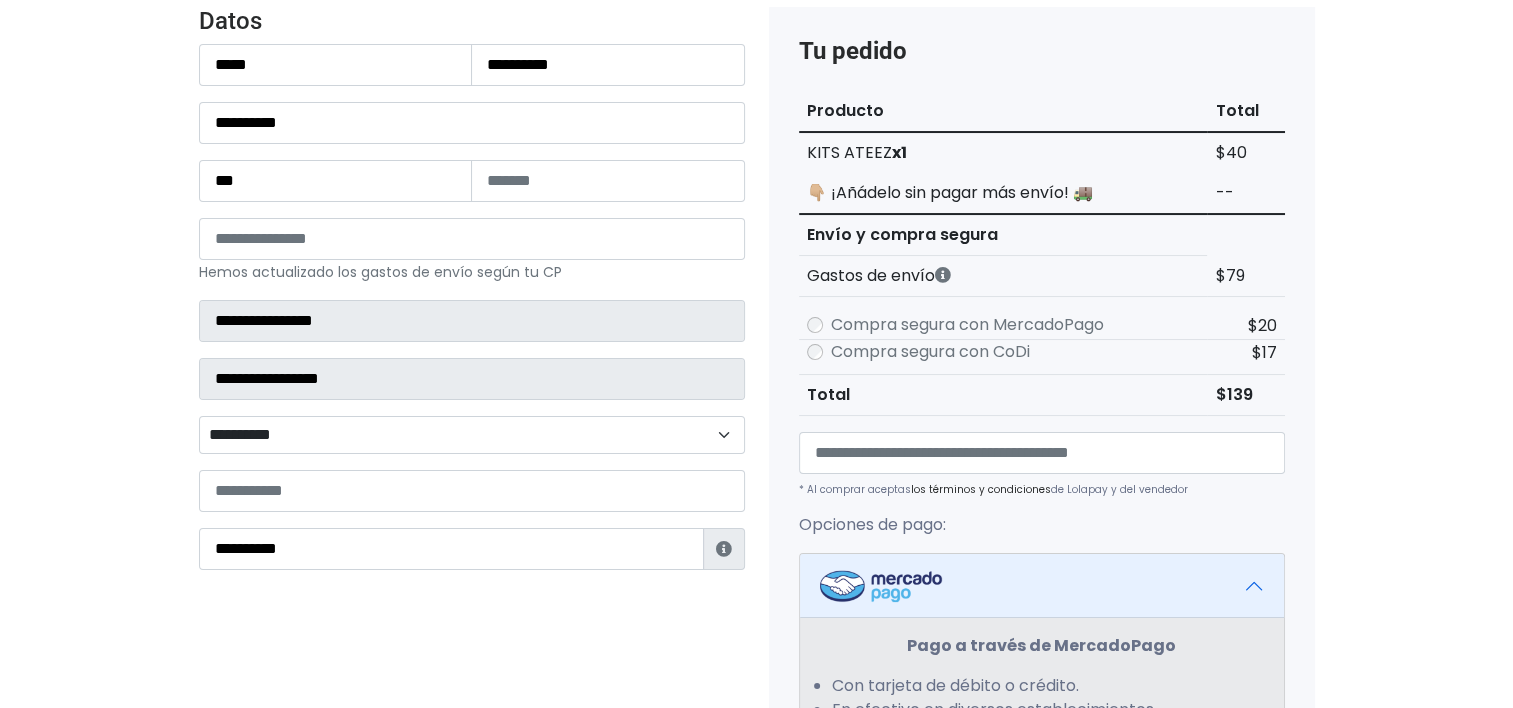 scroll, scrollTop: 240, scrollLeft: 0, axis: vertical 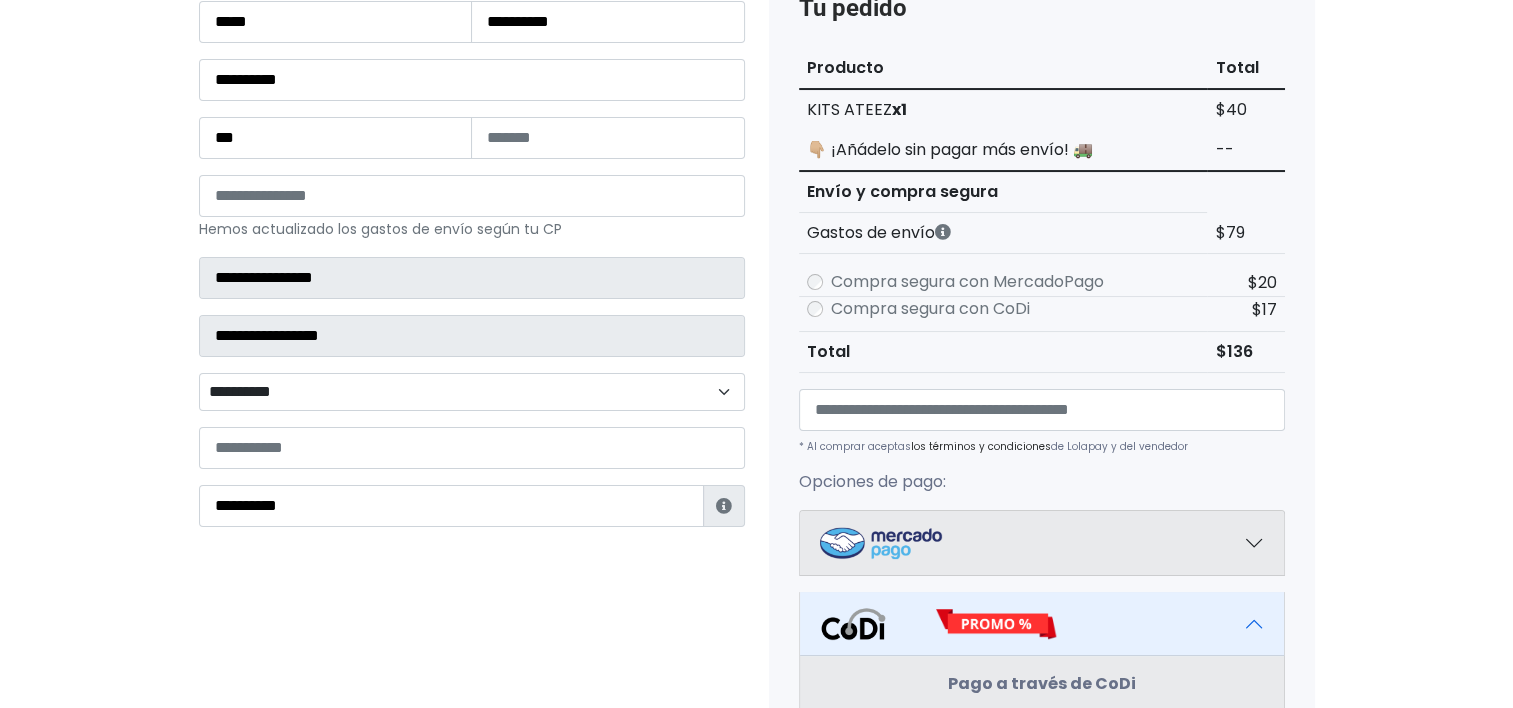 click on "Tienda de ateez_mexico
Checkout
Datos
Información de Estafeta
Este CP es Ocurre Forzoso para Estafeta , por lo tanto es  responsabilidad del comprador hacer seguimiento del pedido y recogerlo en sucursal . No se hace devolución del costo de envío si el pedido regresa a remitente." at bounding box center (756, 639) 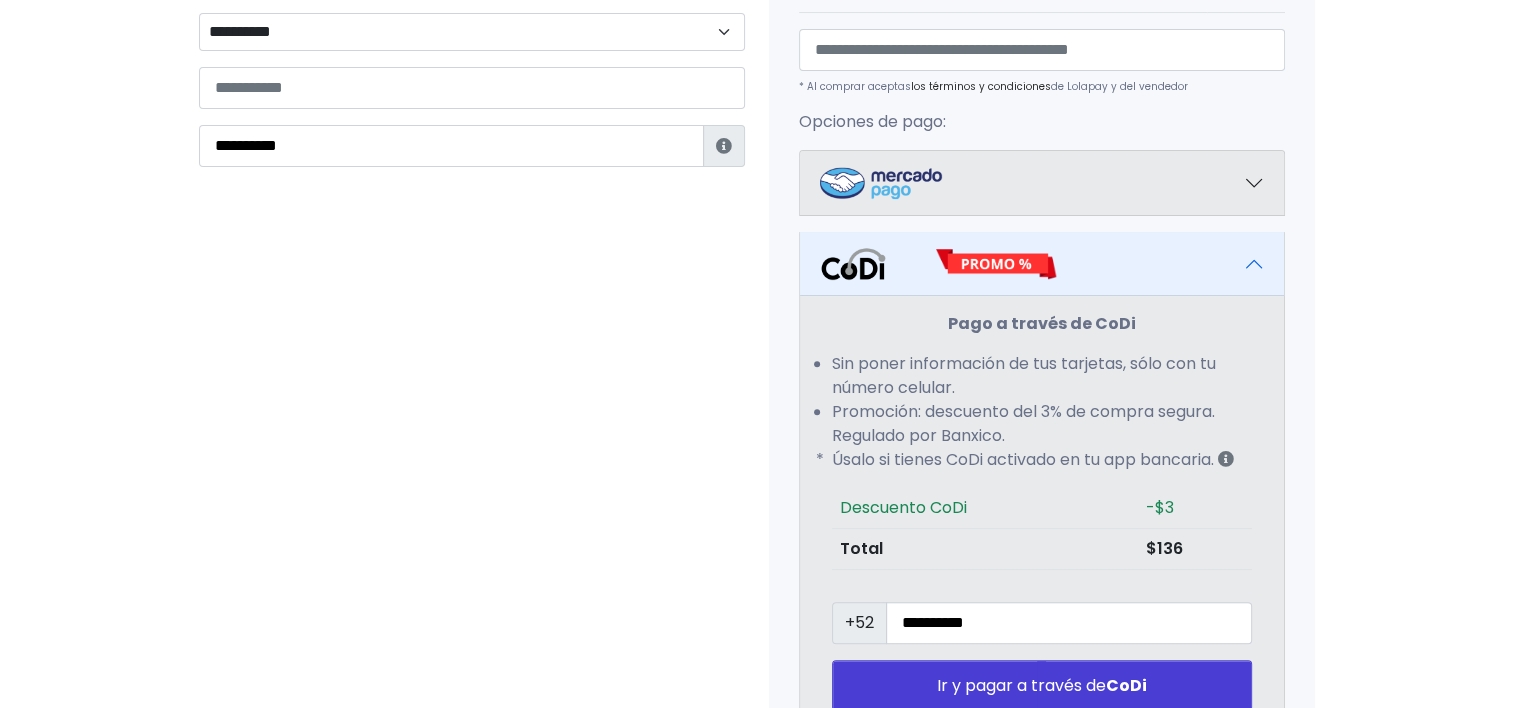 scroll, scrollTop: 480, scrollLeft: 0, axis: vertical 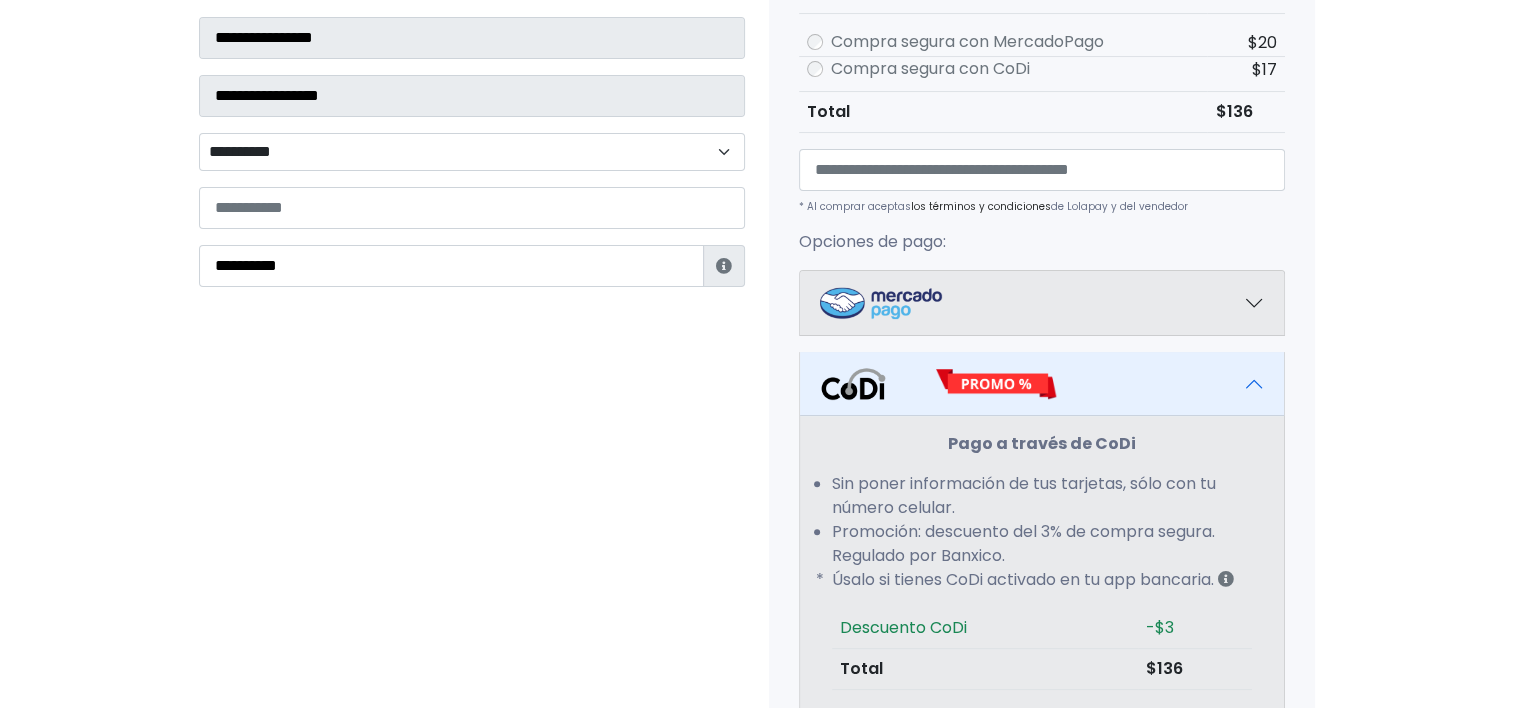 click on "Compra segura con MercadoPago" at bounding box center (1003, 42) 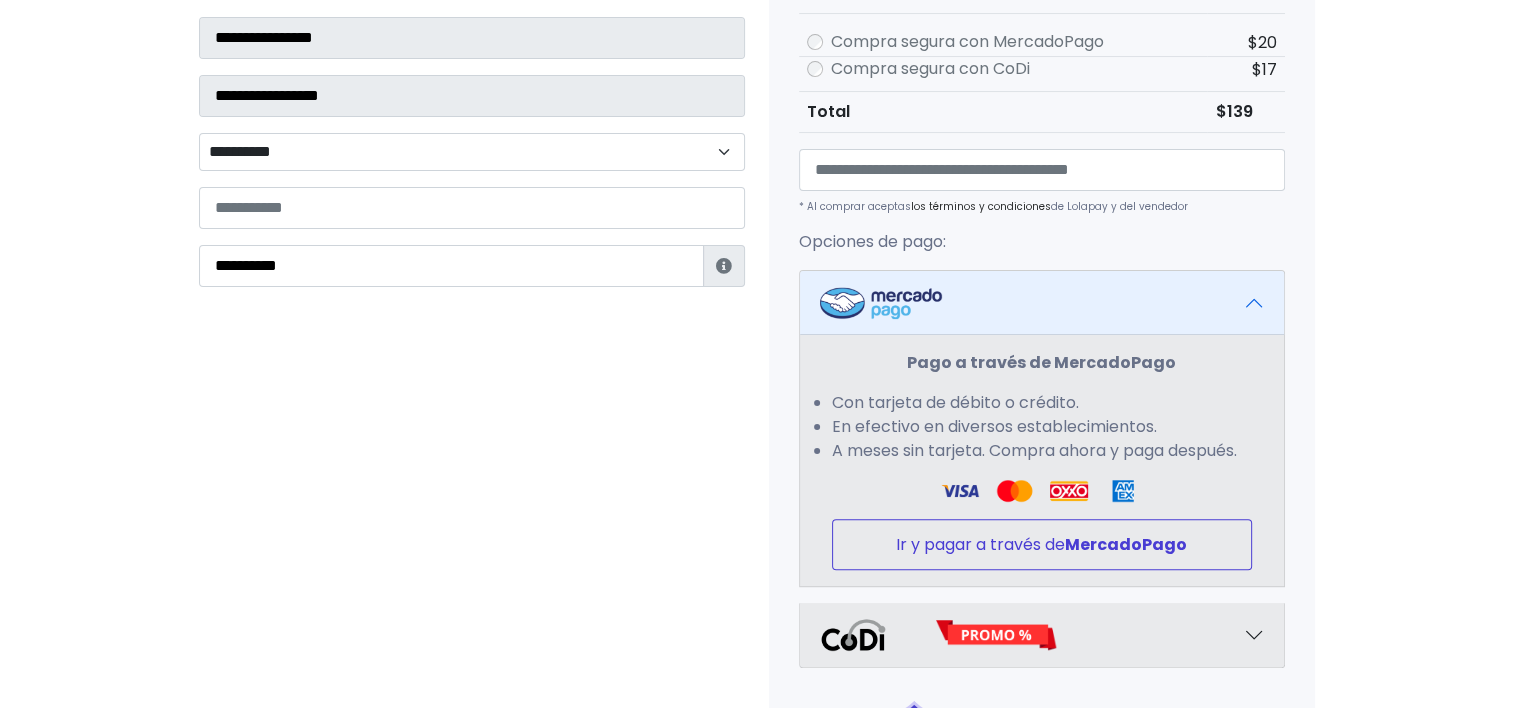 click on "Ir y pagar a través de  MercadoPago" at bounding box center (1042, 544) 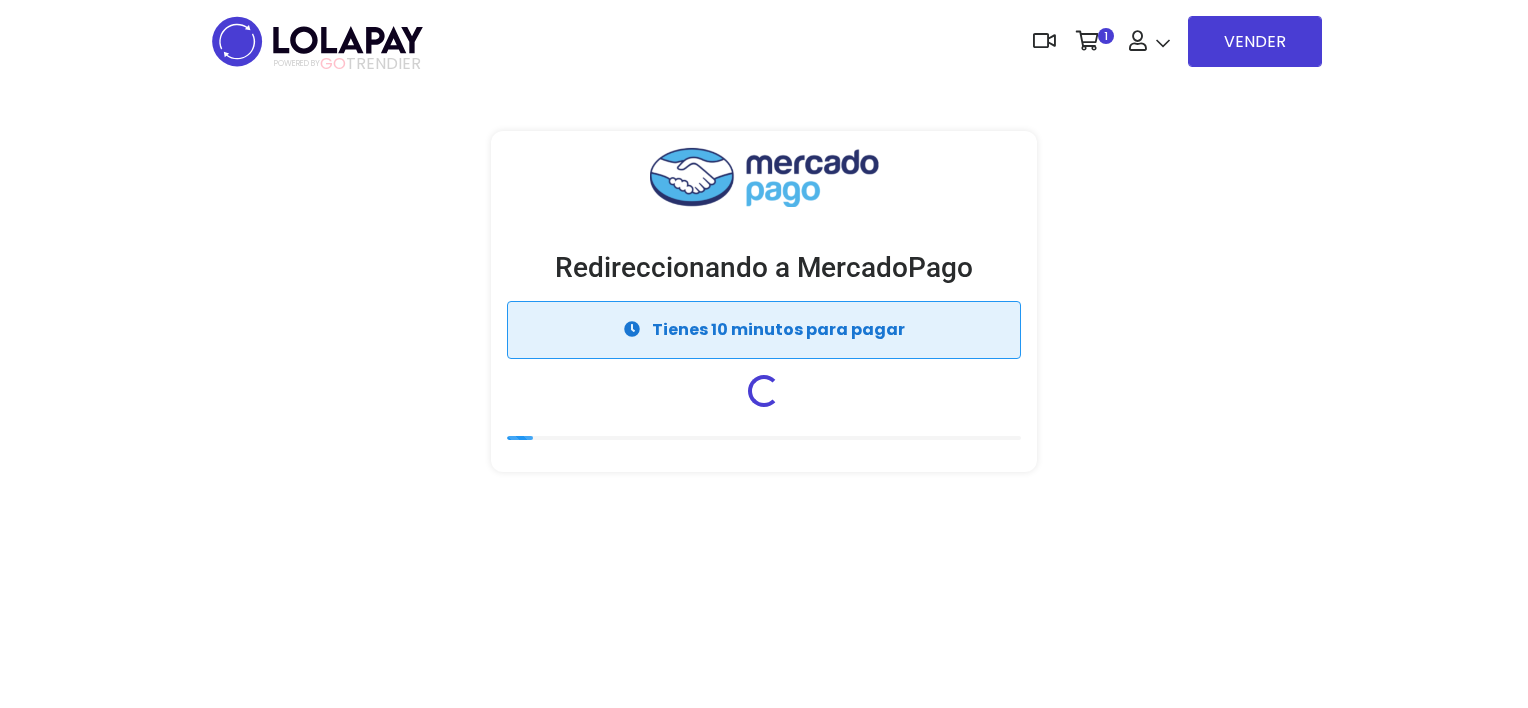 scroll, scrollTop: 0, scrollLeft: 0, axis: both 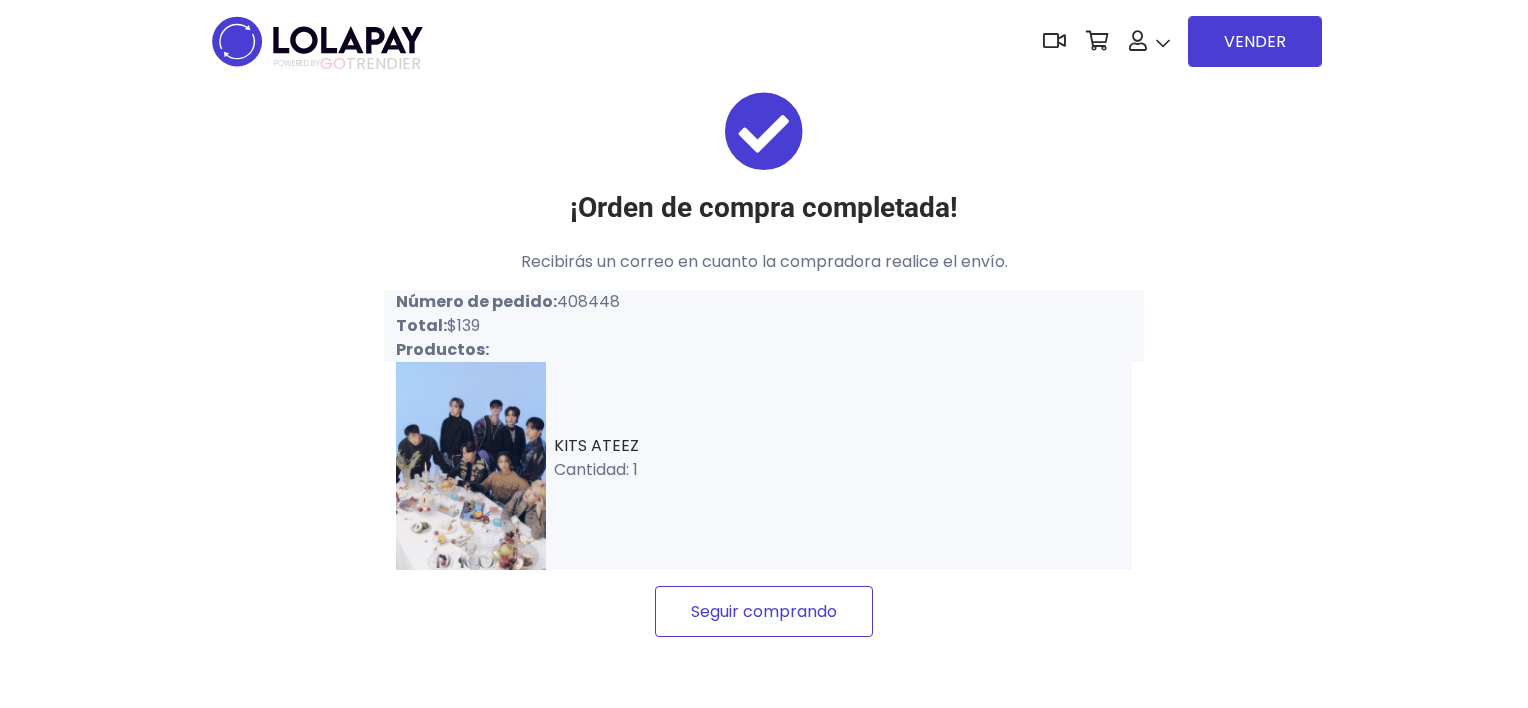 click on "Seguir comprando" at bounding box center (764, 611) 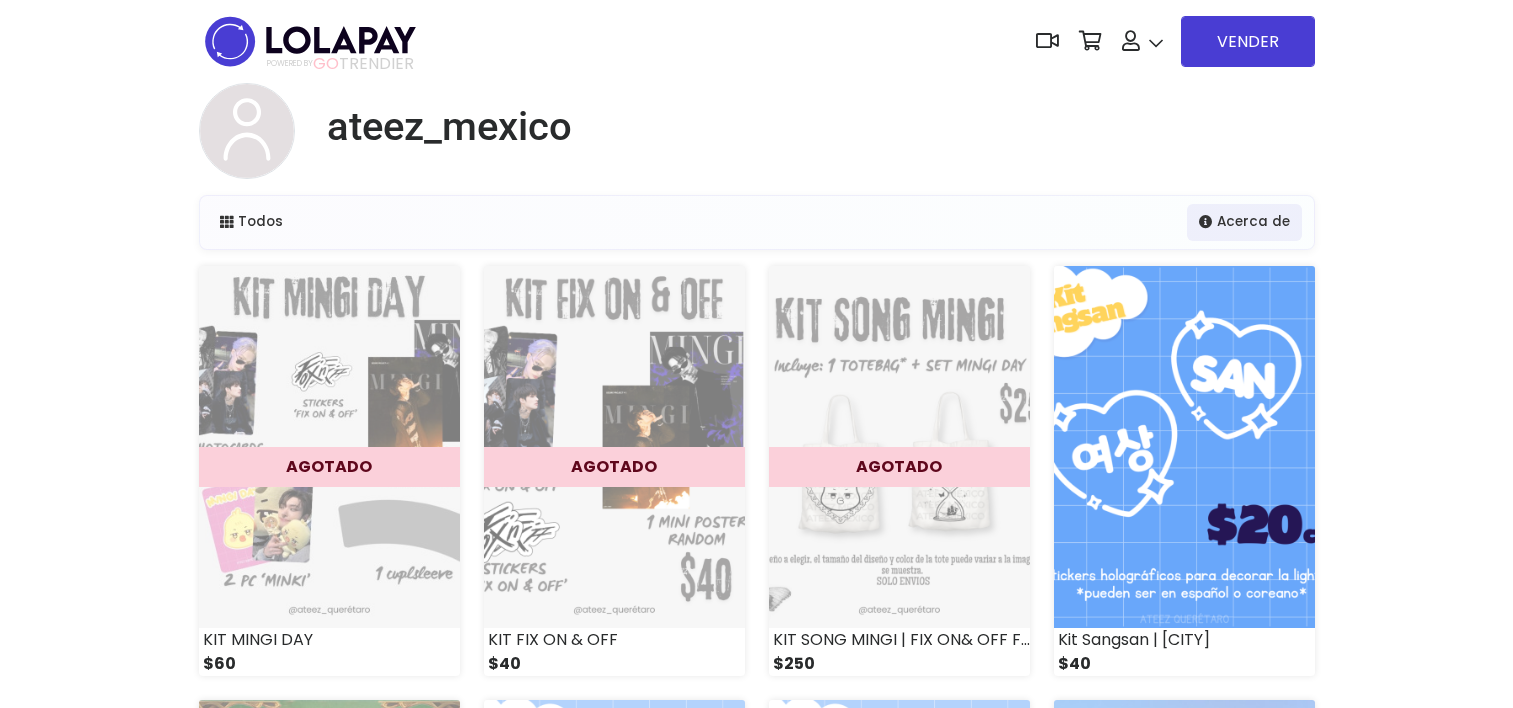 scroll, scrollTop: 0, scrollLeft: 0, axis: both 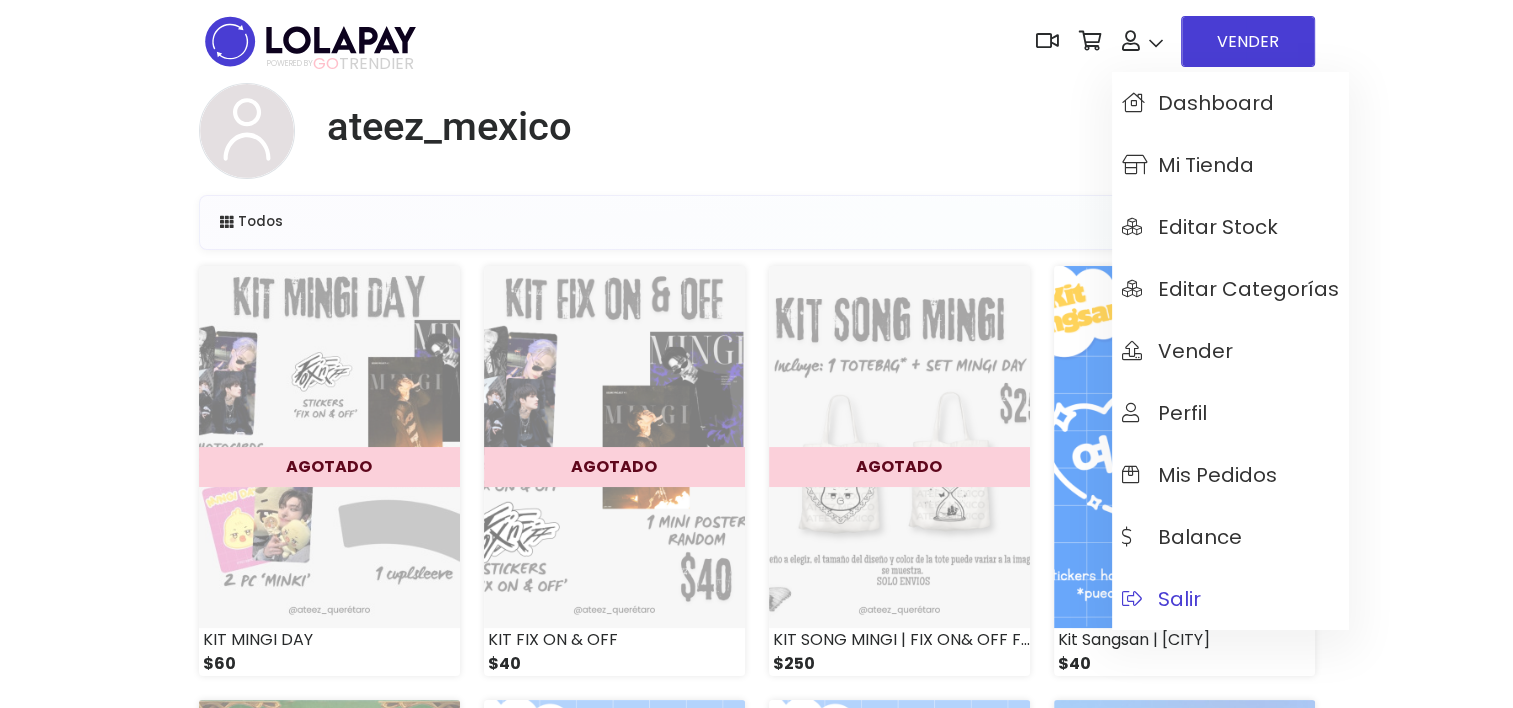 click on "Salir" at bounding box center (1230, 599) 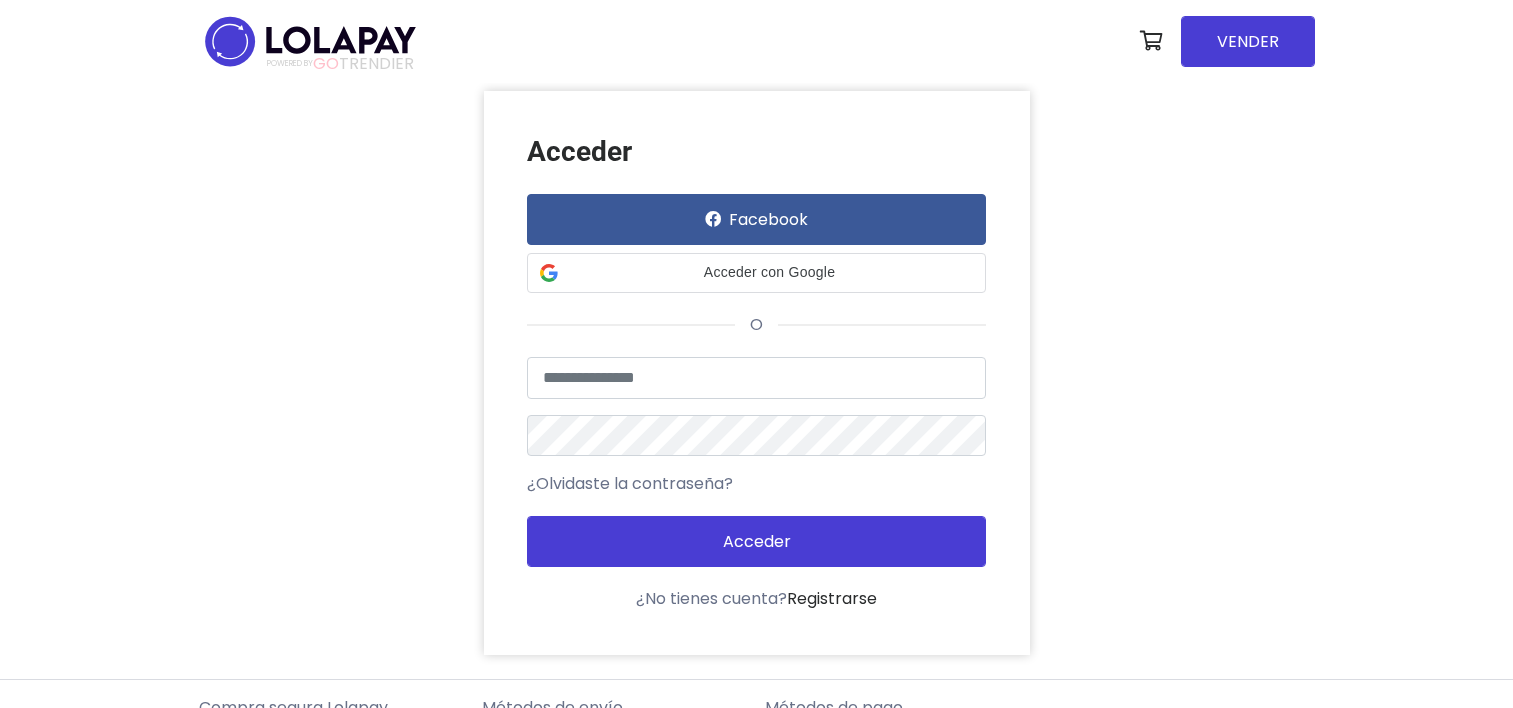 scroll, scrollTop: 0, scrollLeft: 0, axis: both 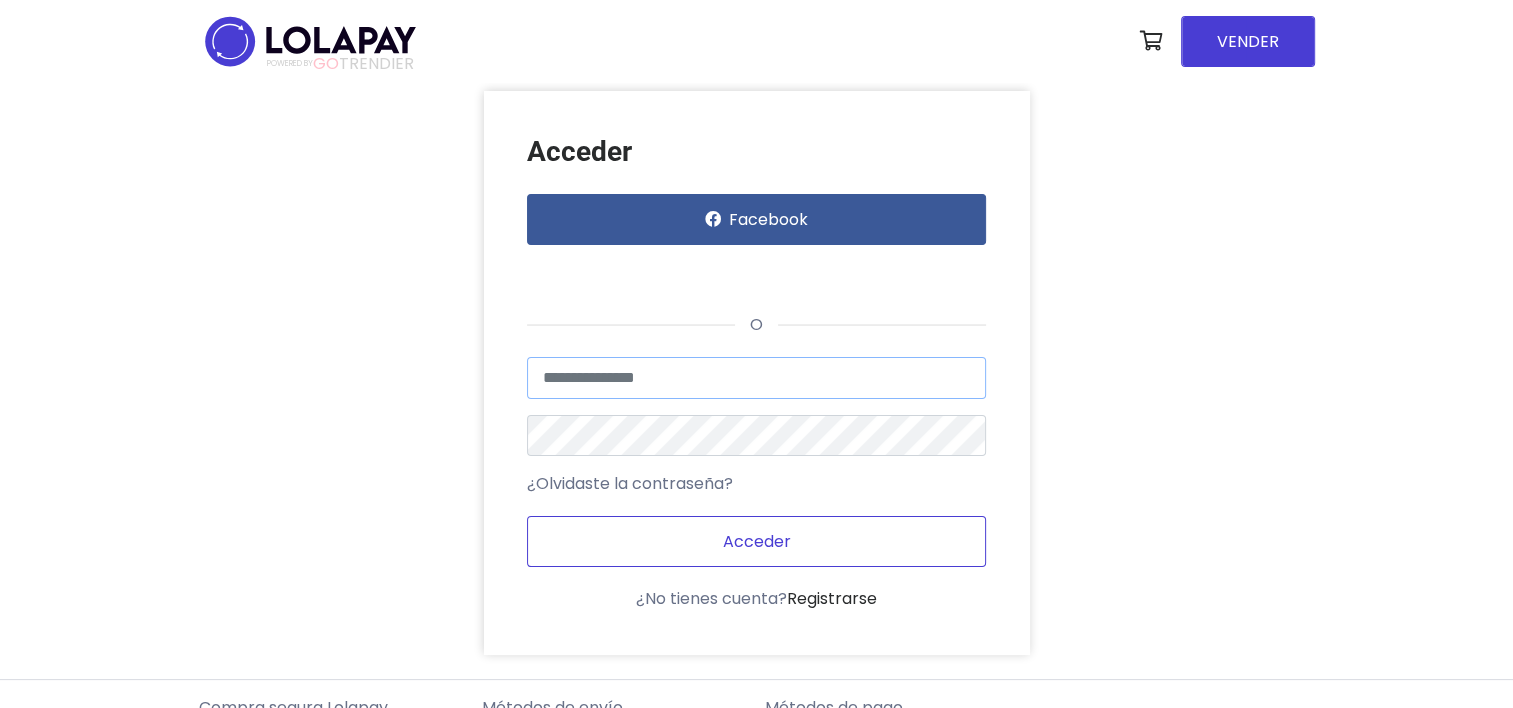 type on "**********" 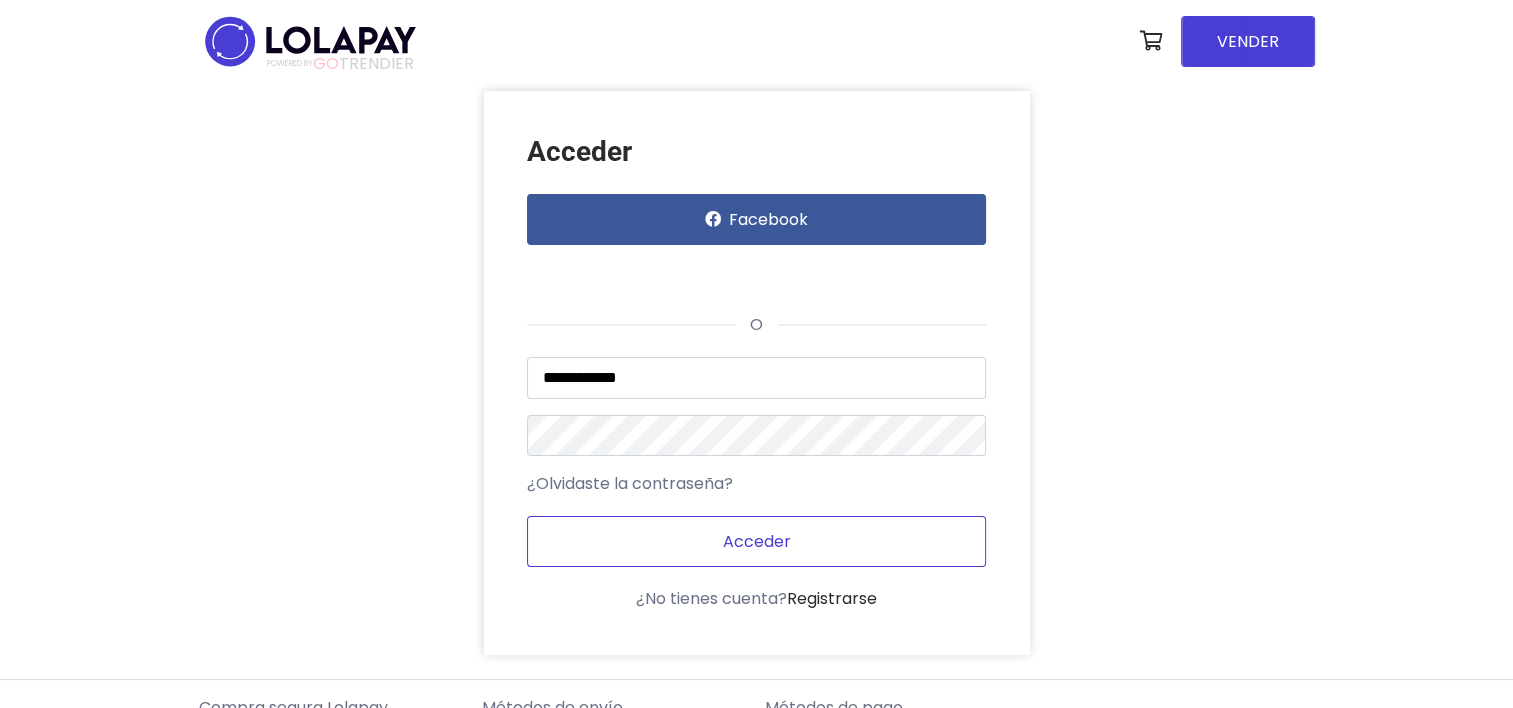 click on "Acceder" at bounding box center [756, 541] 